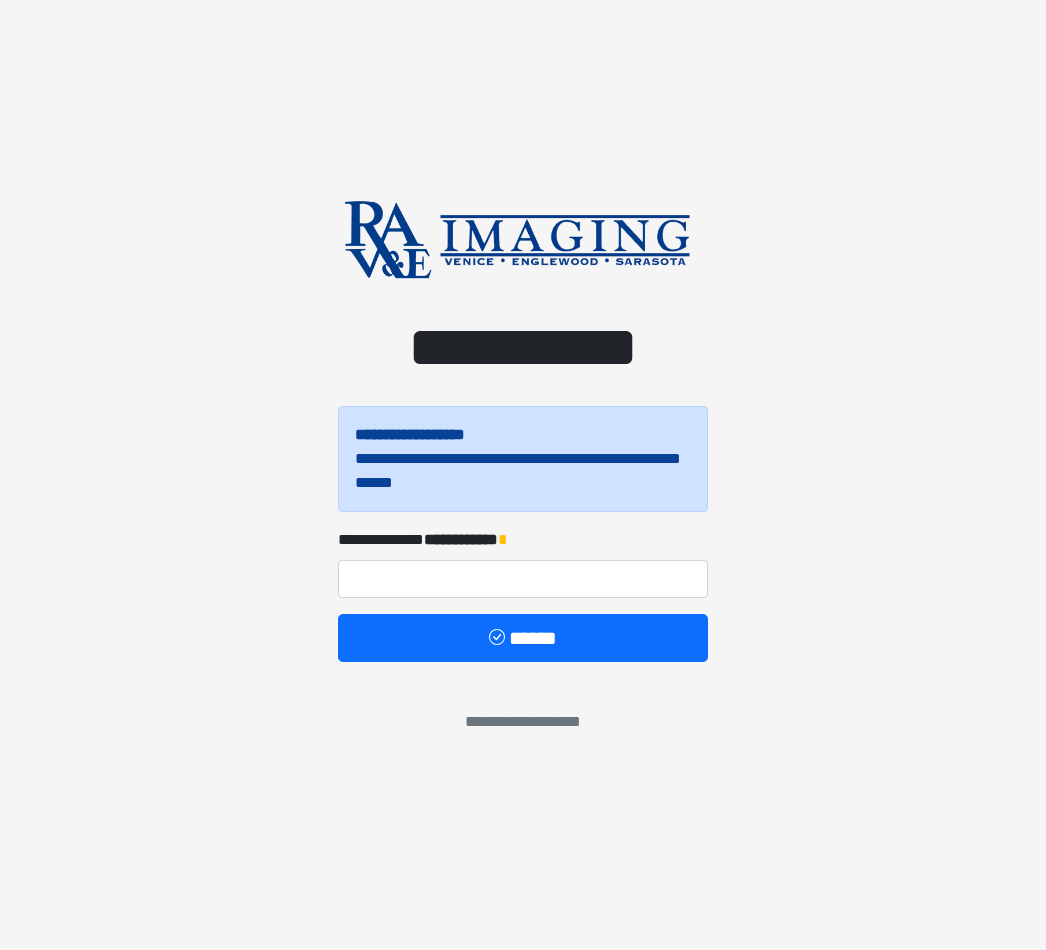scroll, scrollTop: 0, scrollLeft: 0, axis: both 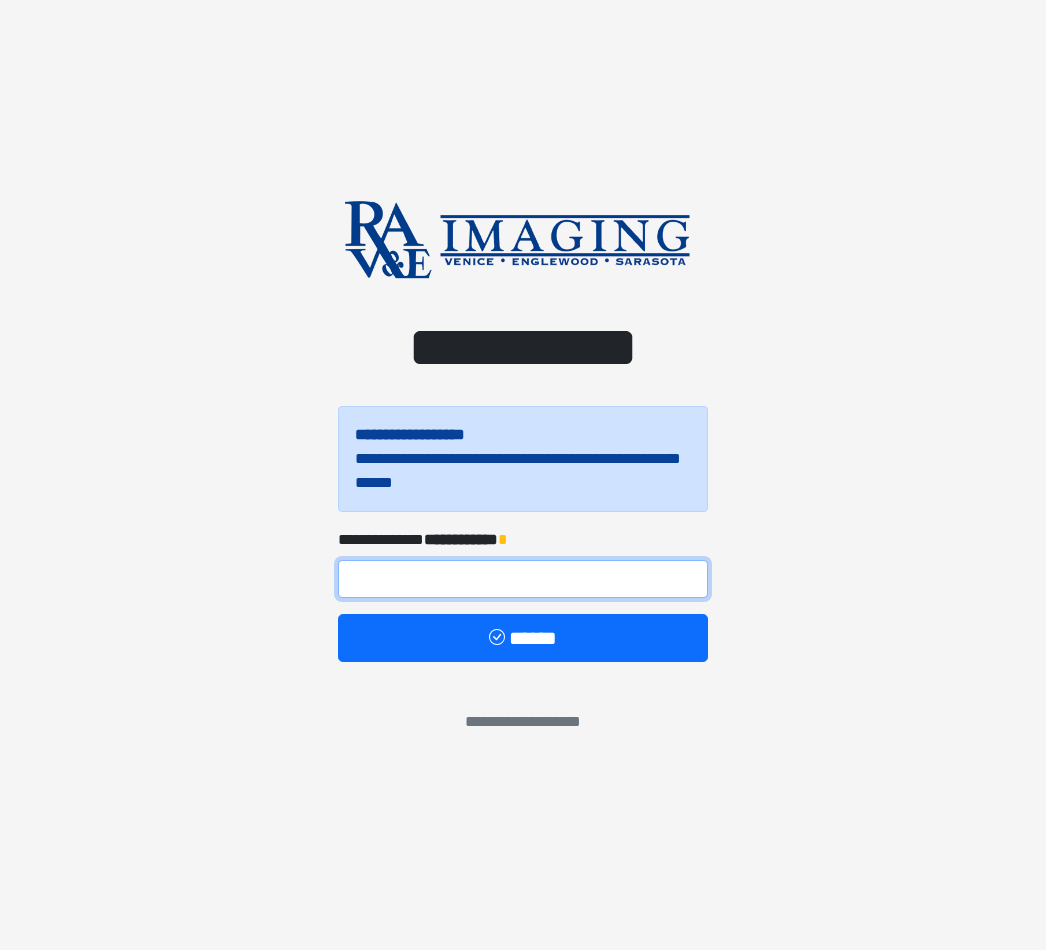 click at bounding box center (523, 579) 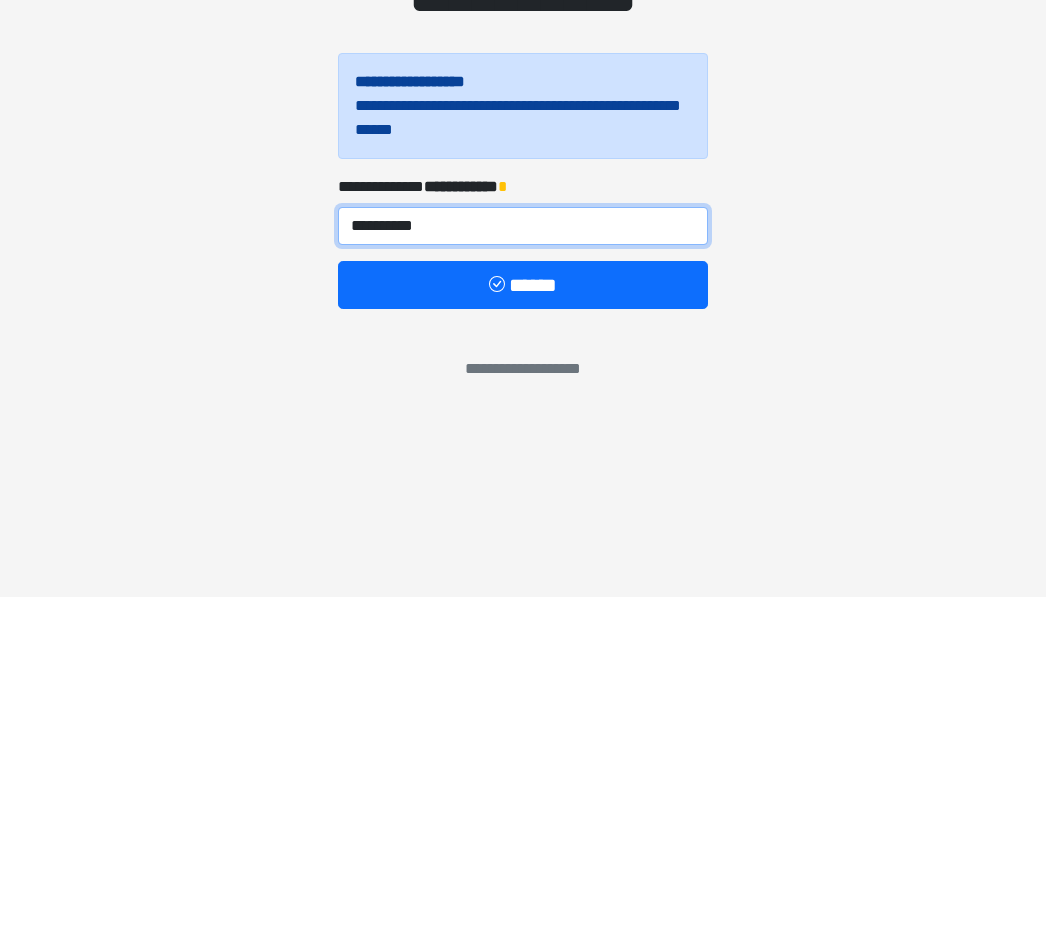 type on "**********" 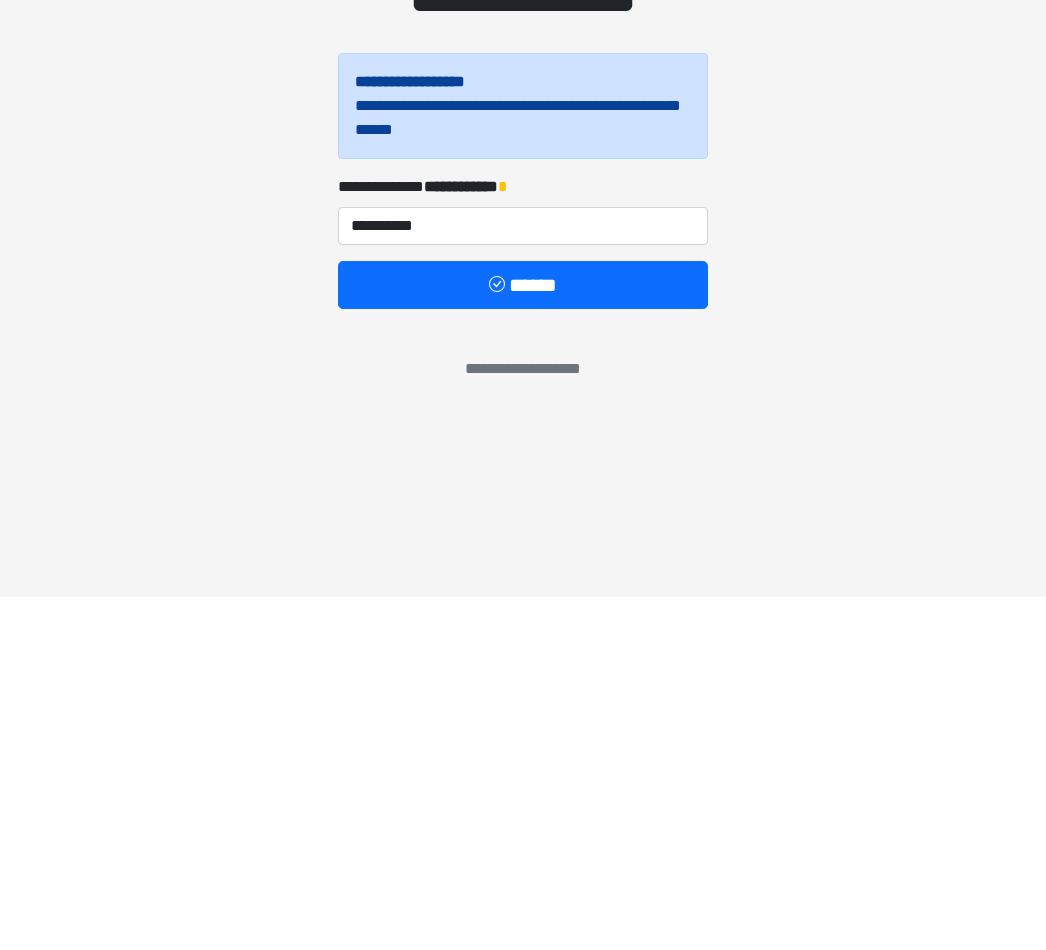 click on "******" at bounding box center [523, 638] 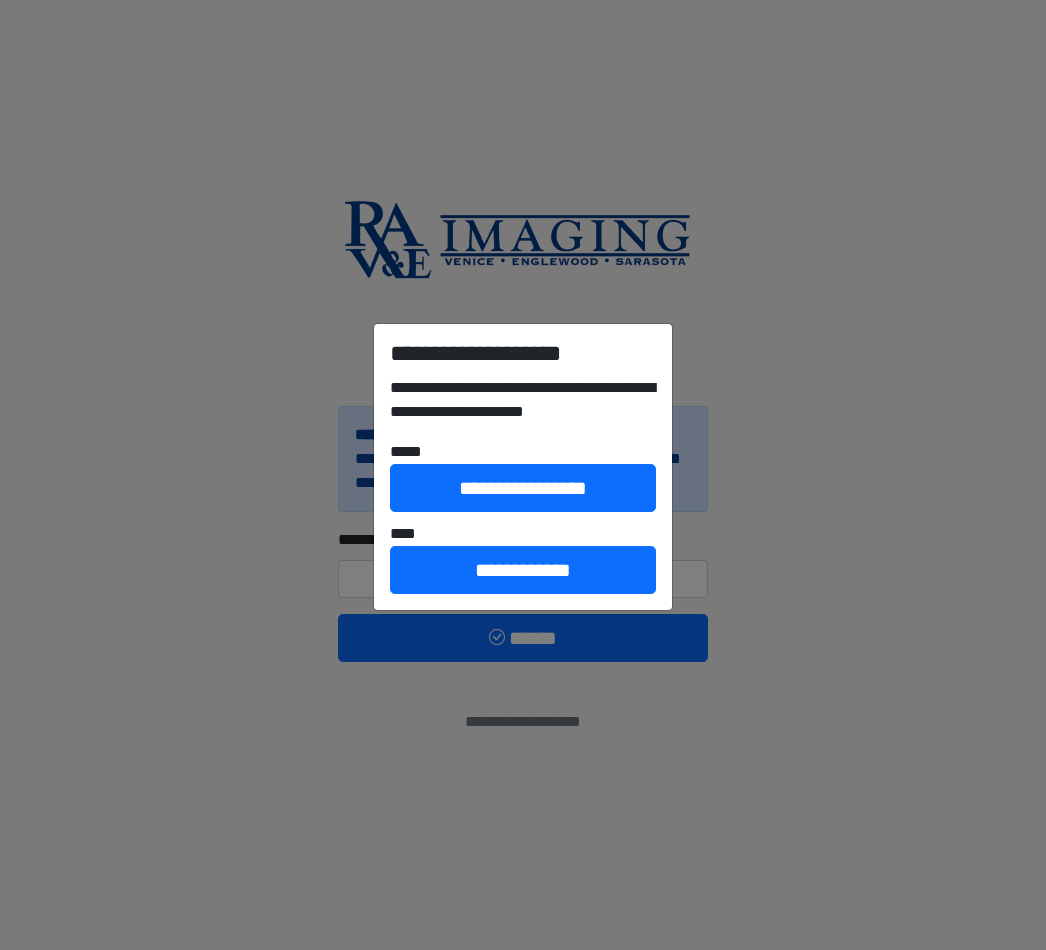 click on "**********" at bounding box center [523, 570] 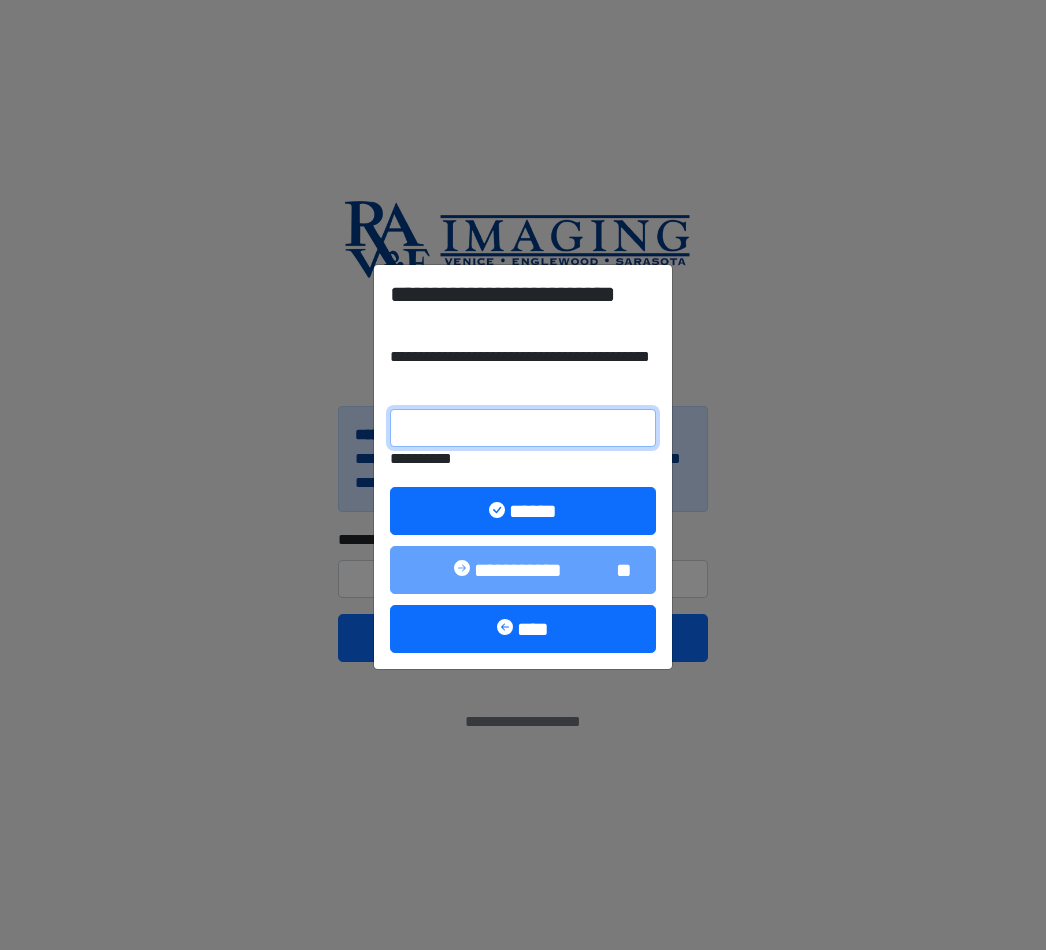 click on "**********" at bounding box center (523, 428) 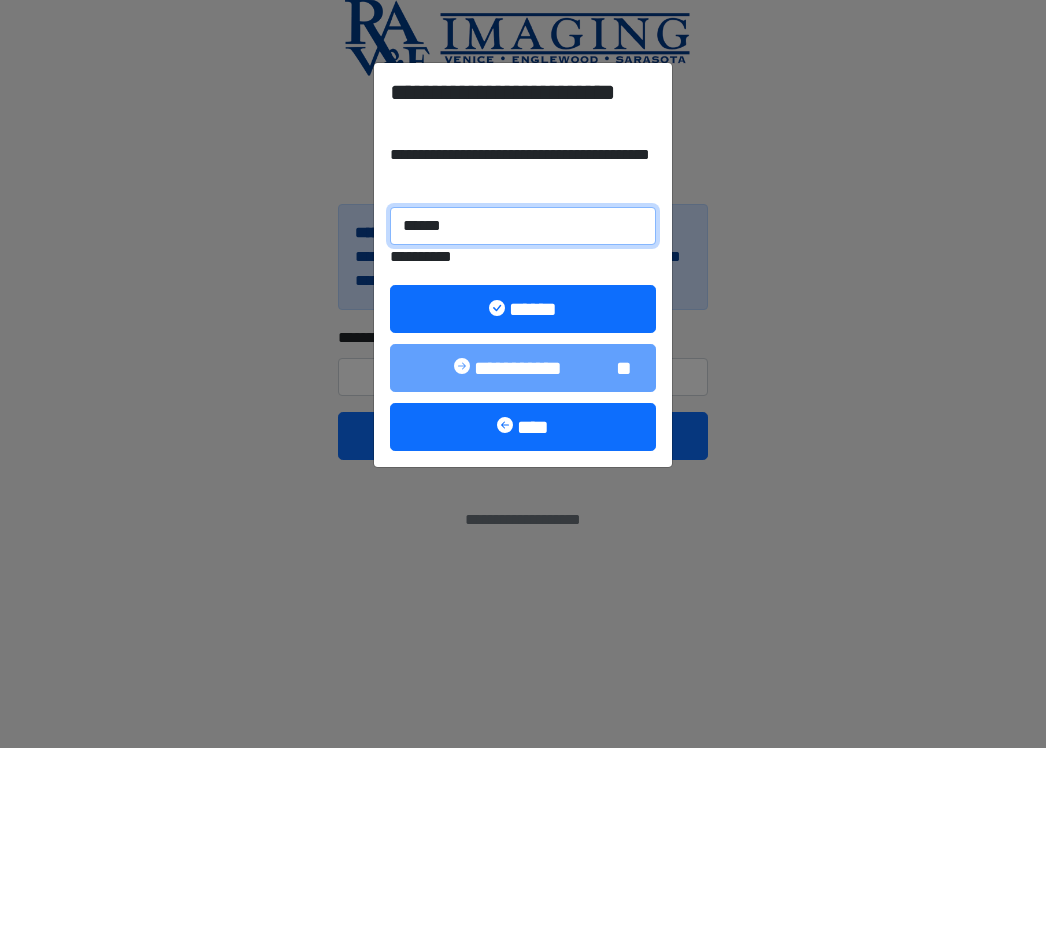 type on "******" 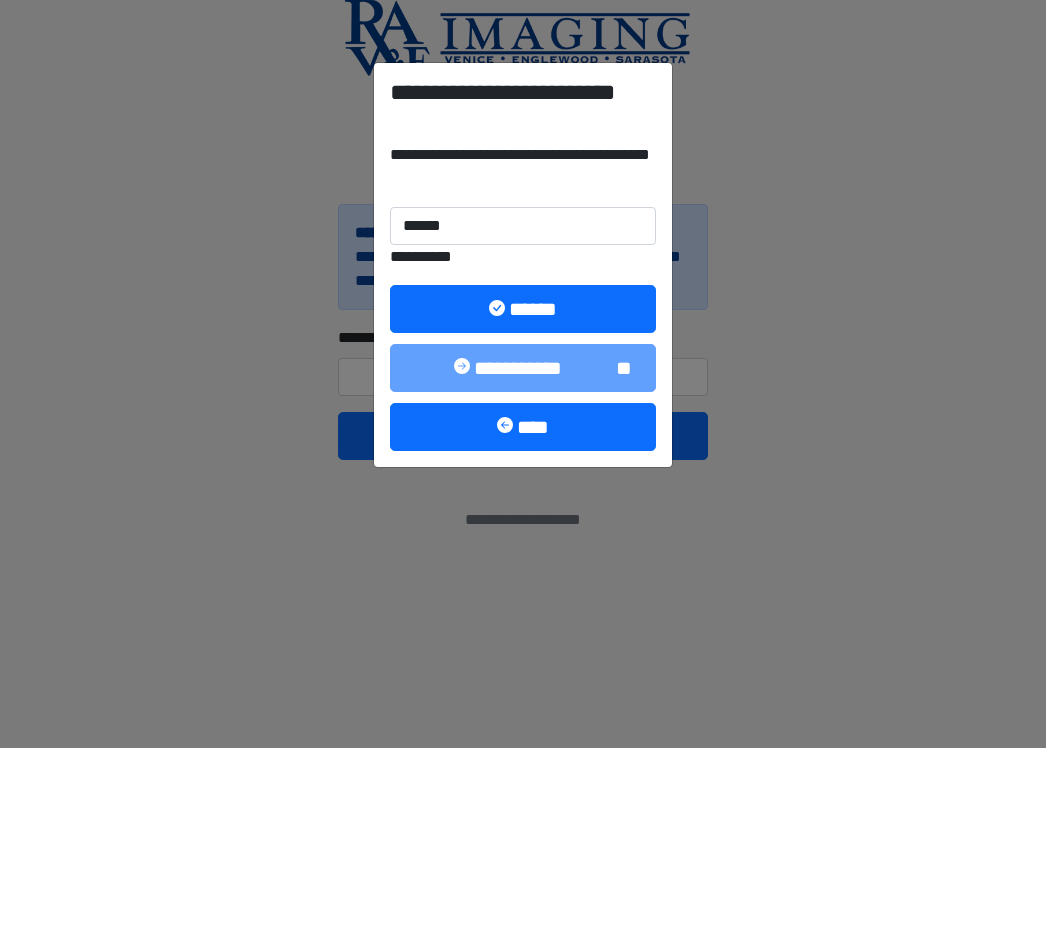 click on "******" at bounding box center (523, 511) 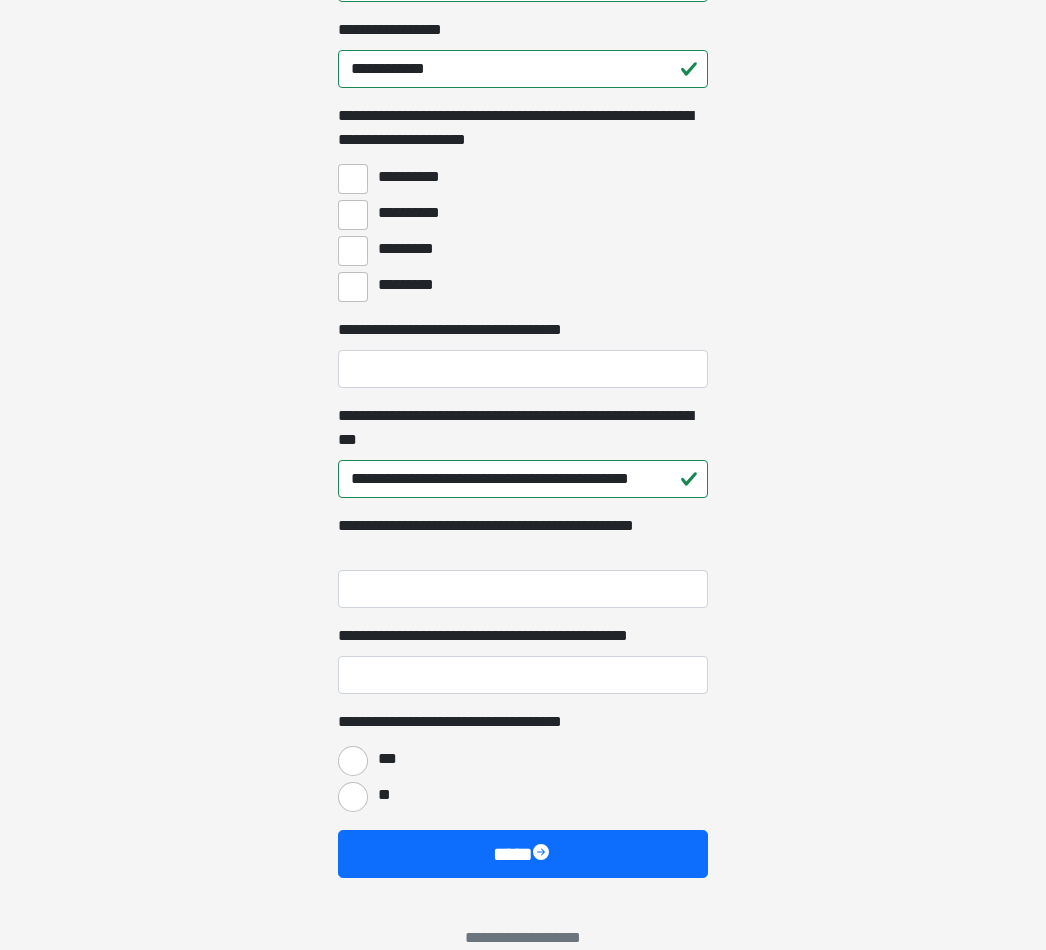 scroll, scrollTop: 1522, scrollLeft: 0, axis: vertical 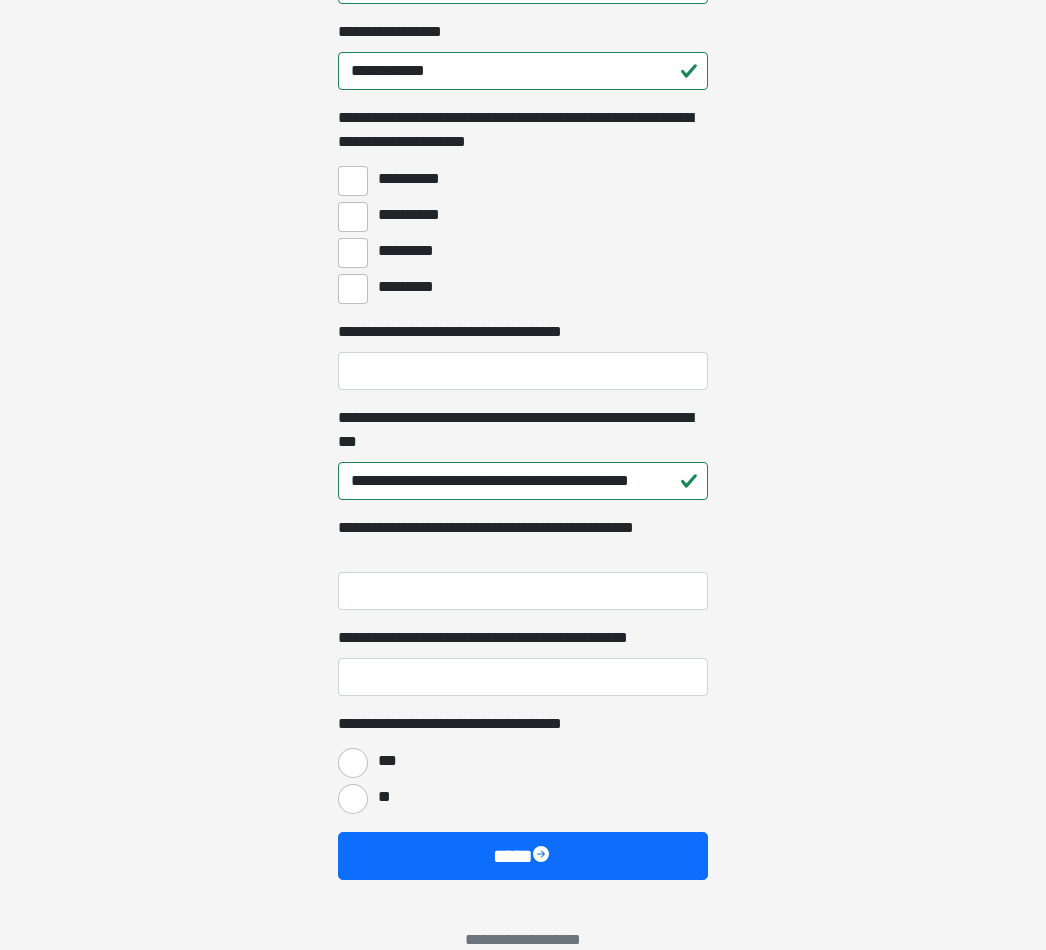 click on "**********" at bounding box center (353, 181) 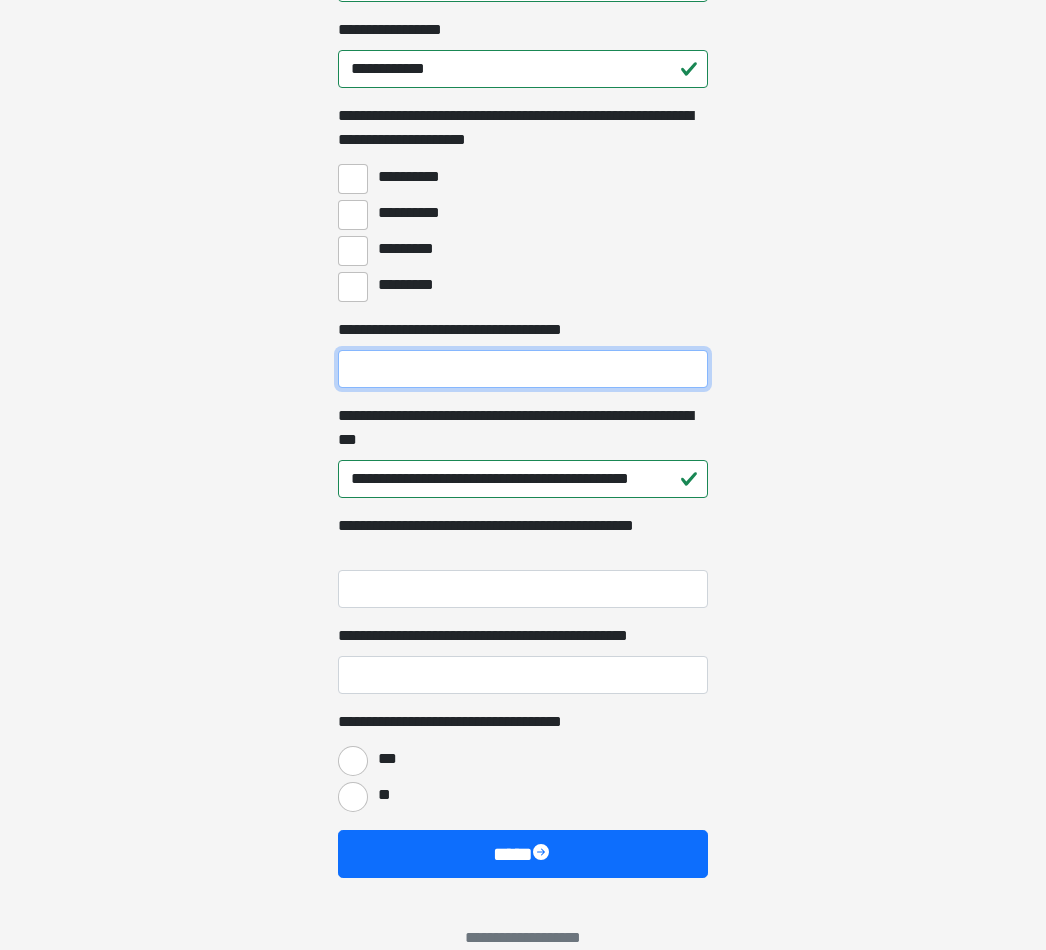 click on "**********" at bounding box center (523, 369) 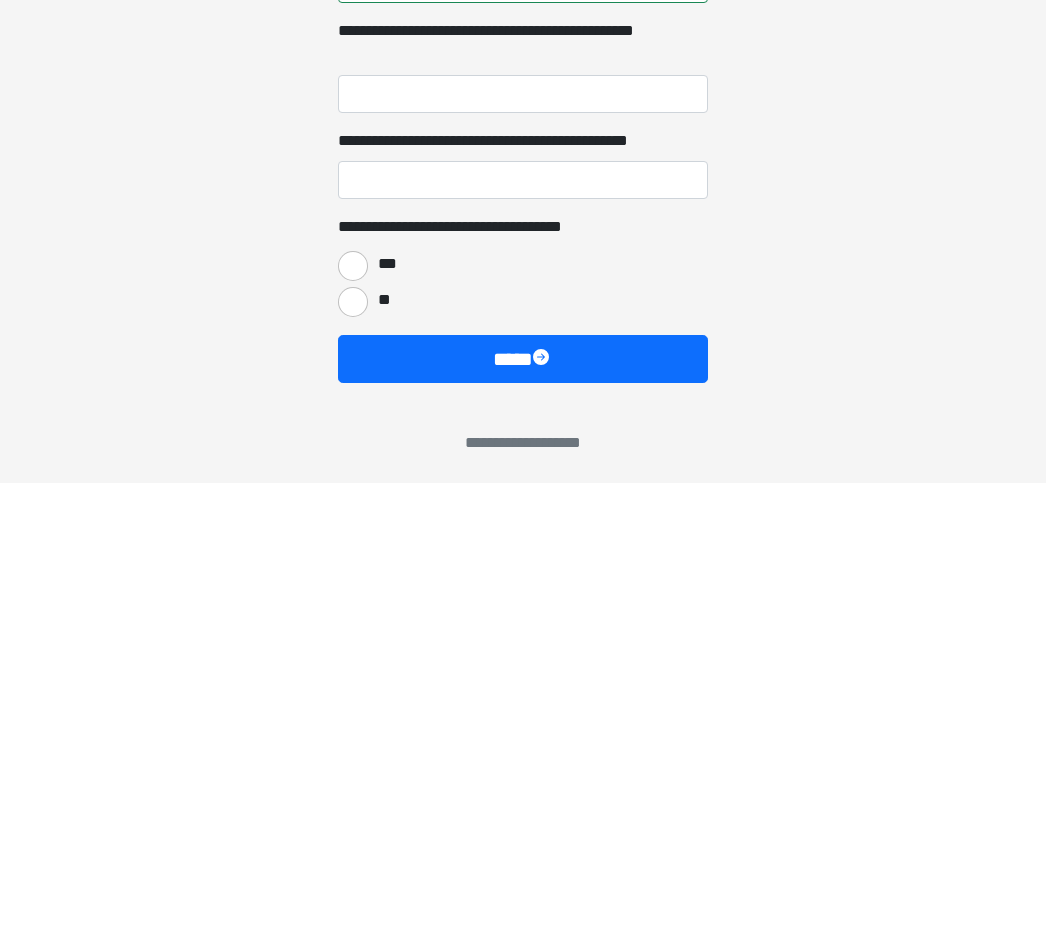 scroll, scrollTop: 1555, scrollLeft: 0, axis: vertical 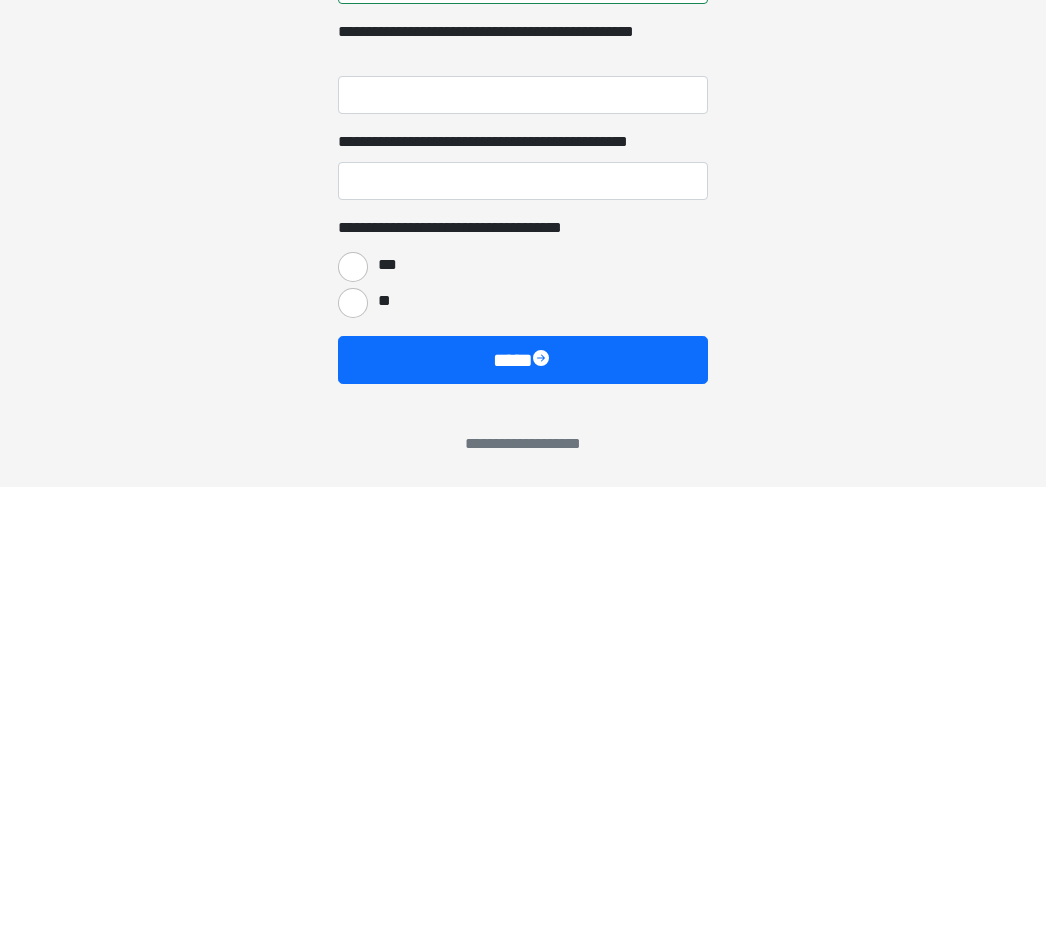 type on "**********" 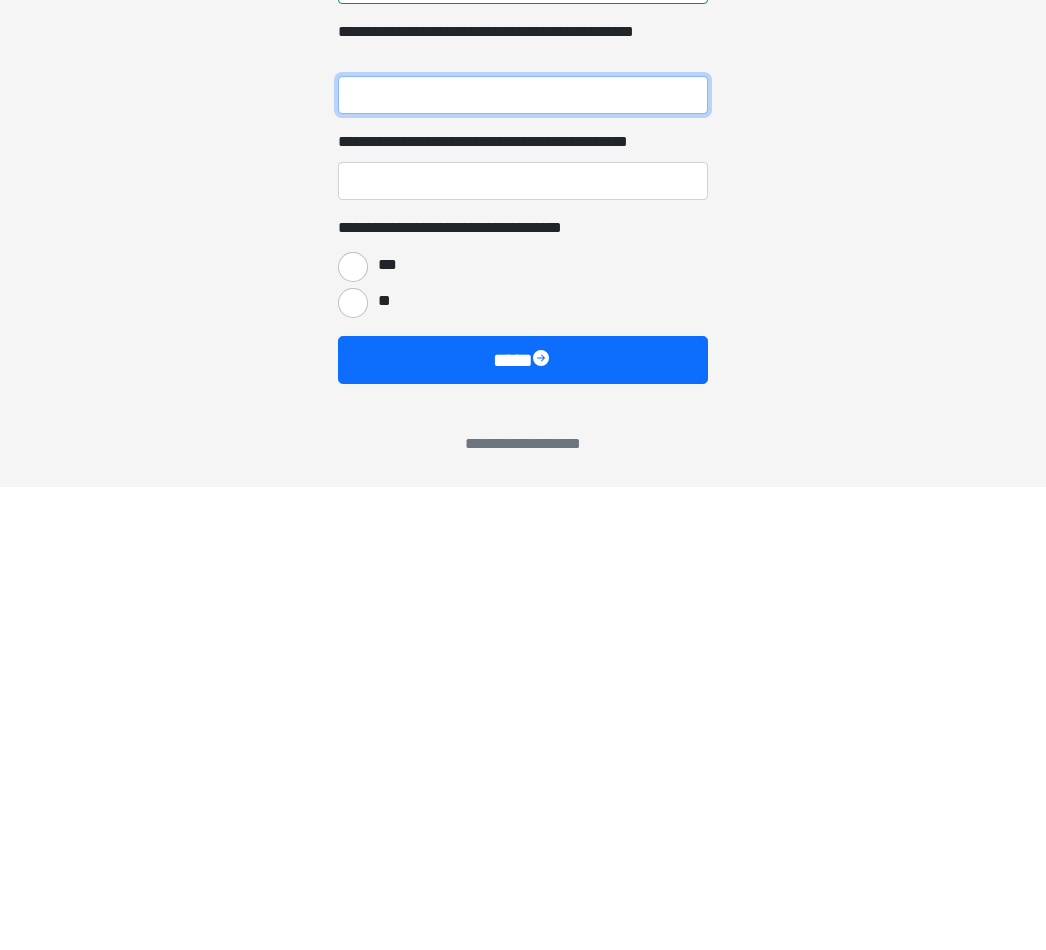 click on "**********" at bounding box center [523, 558] 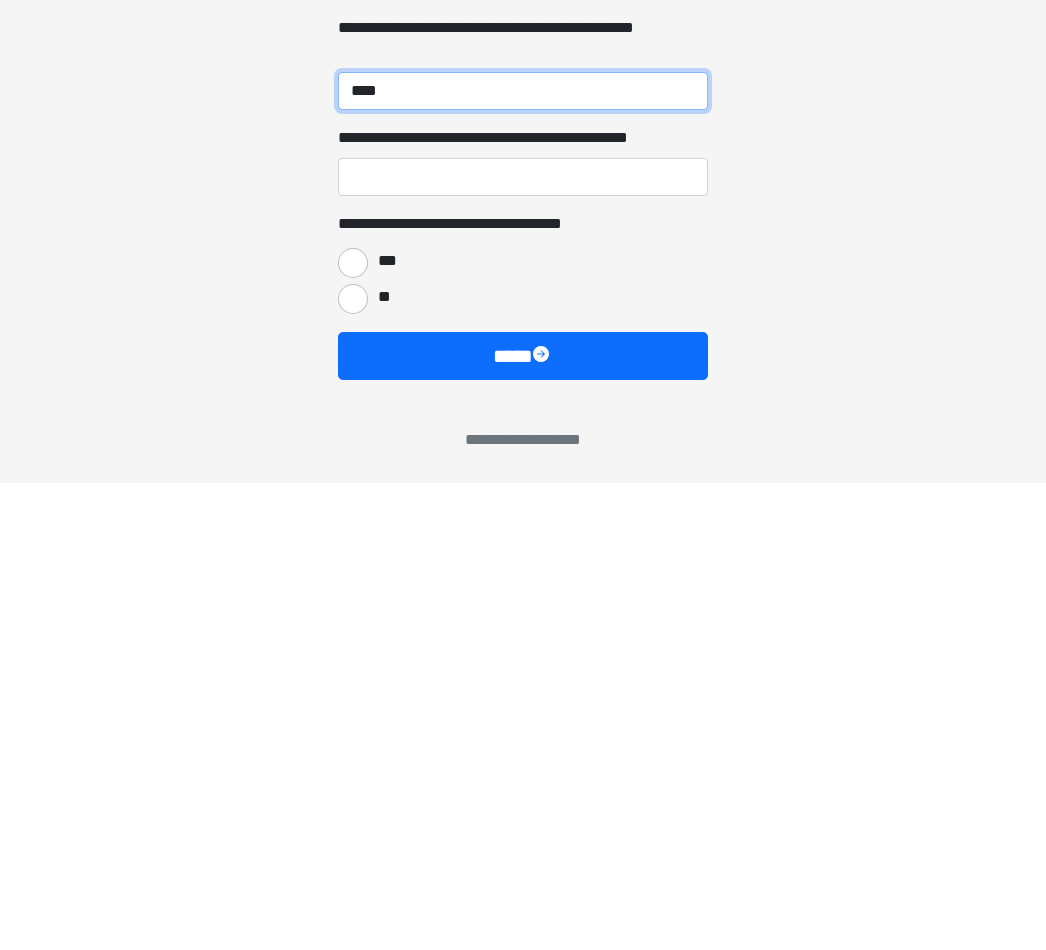 type on "****" 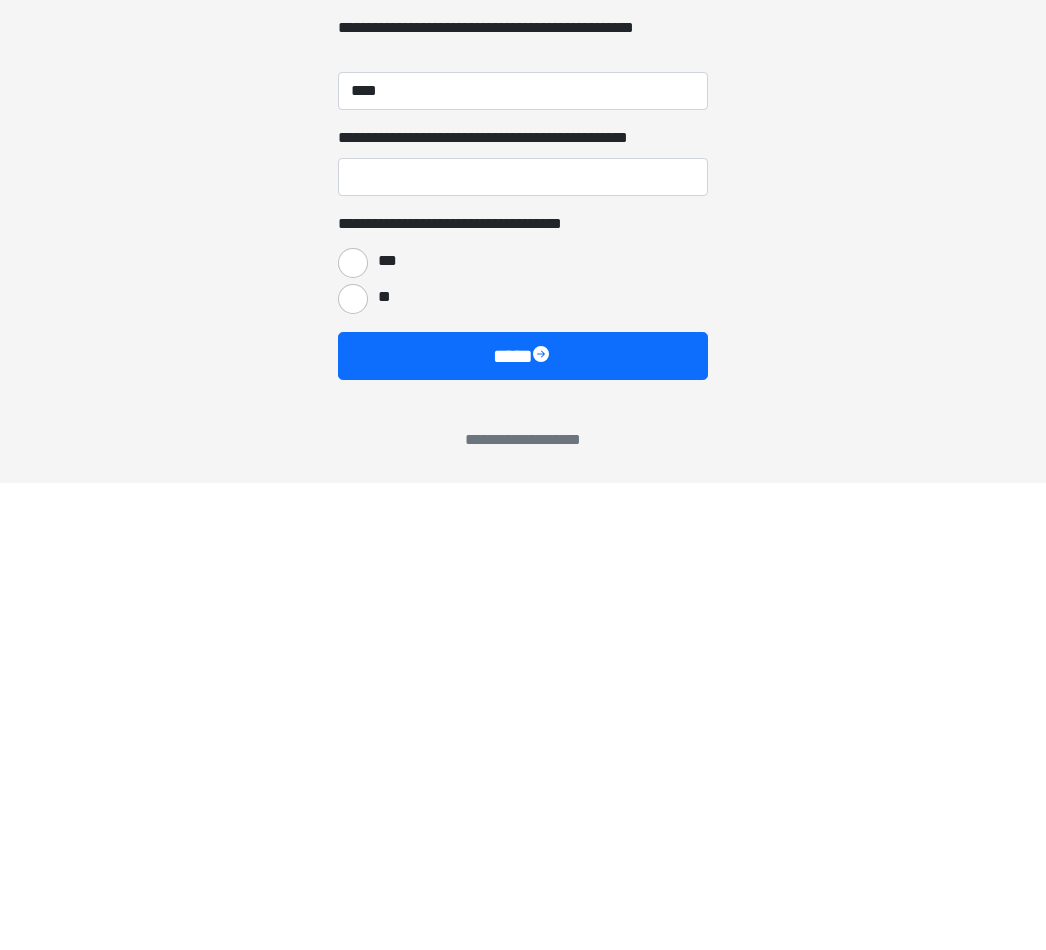 click on "***" at bounding box center (353, 730) 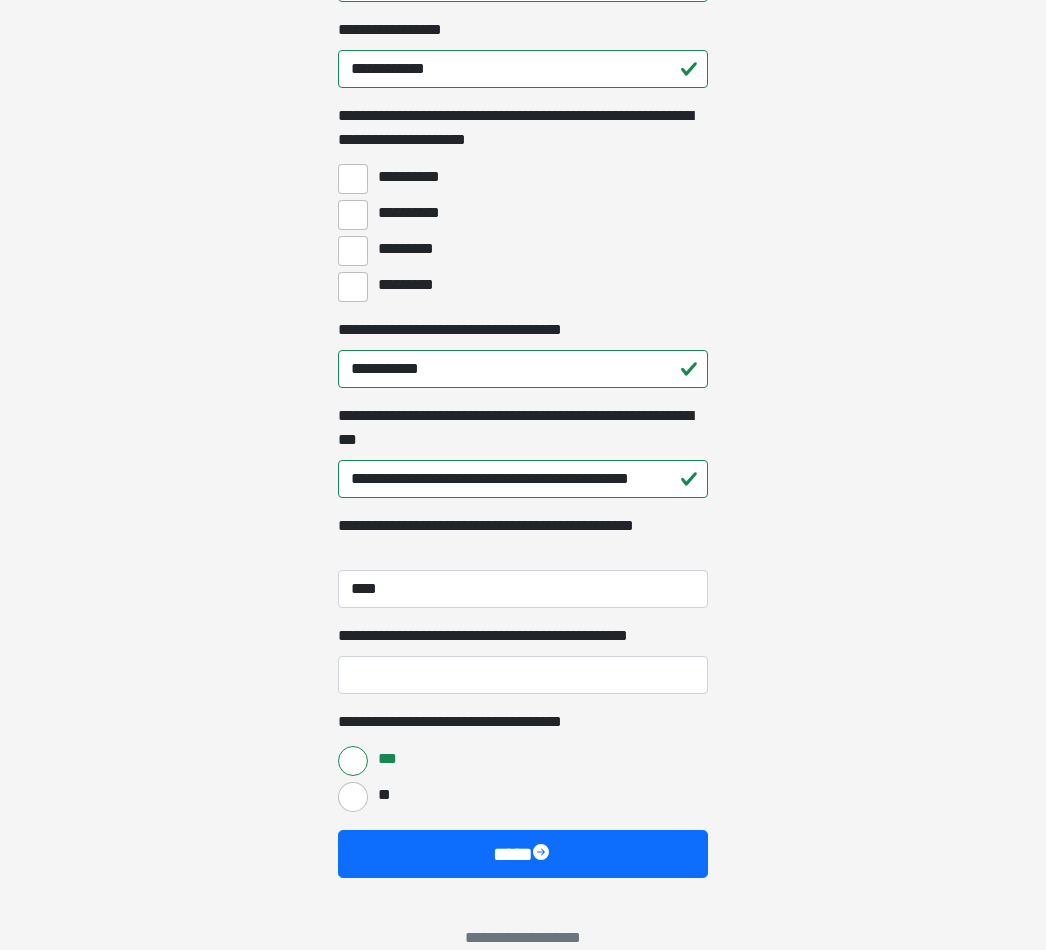 click on "****" at bounding box center [523, 854] 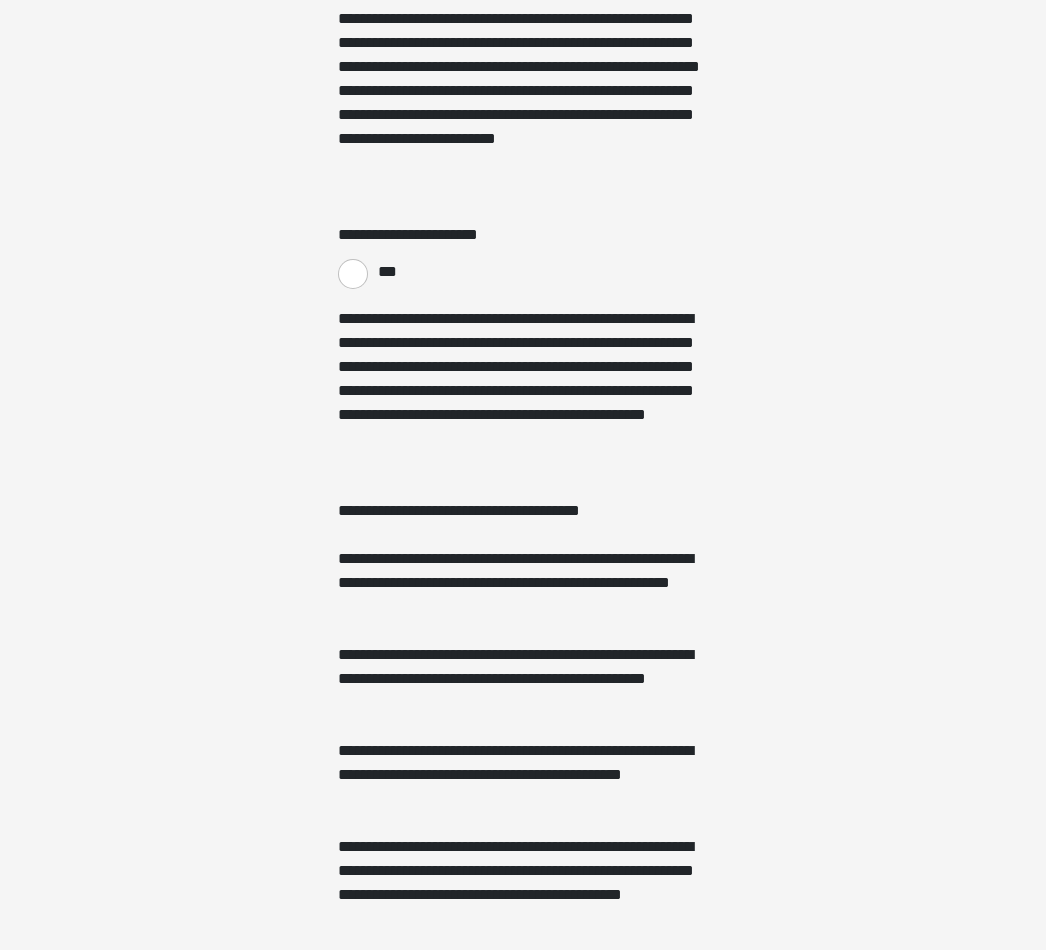 scroll, scrollTop: 416, scrollLeft: 0, axis: vertical 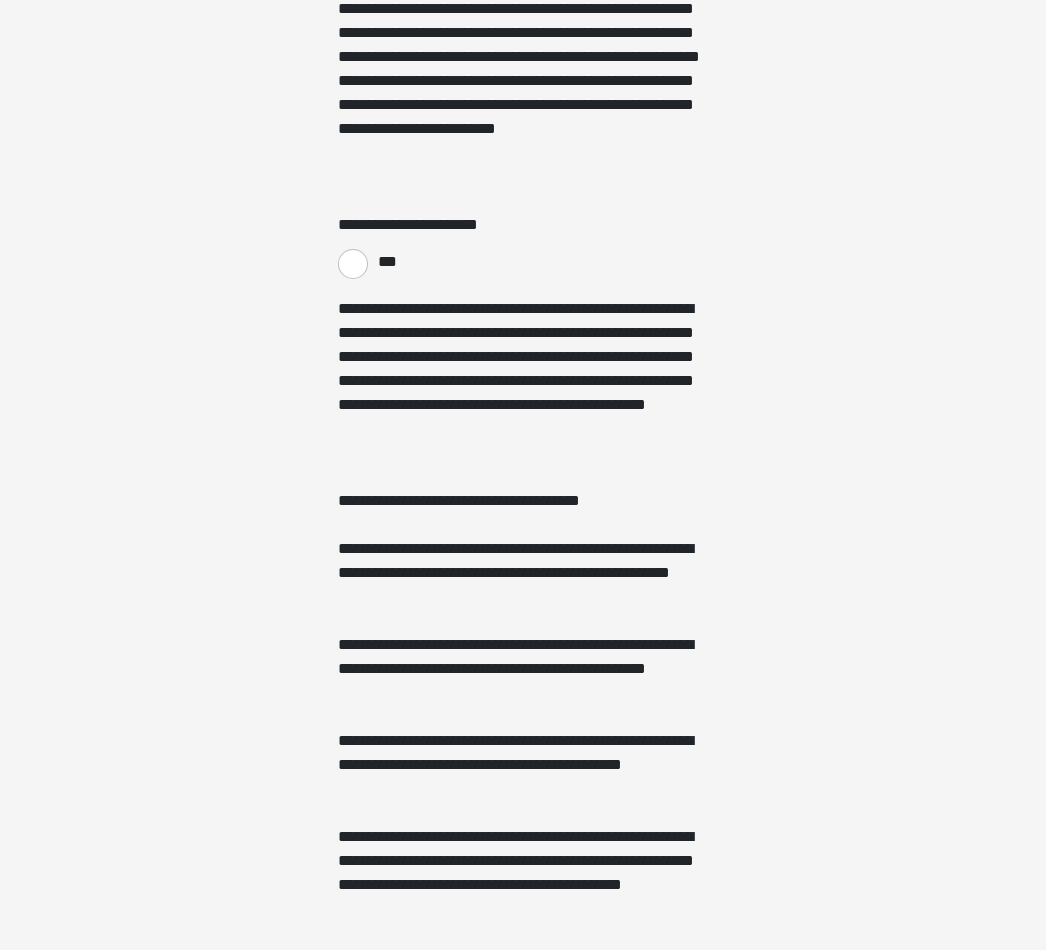 click on "***" at bounding box center [353, 264] 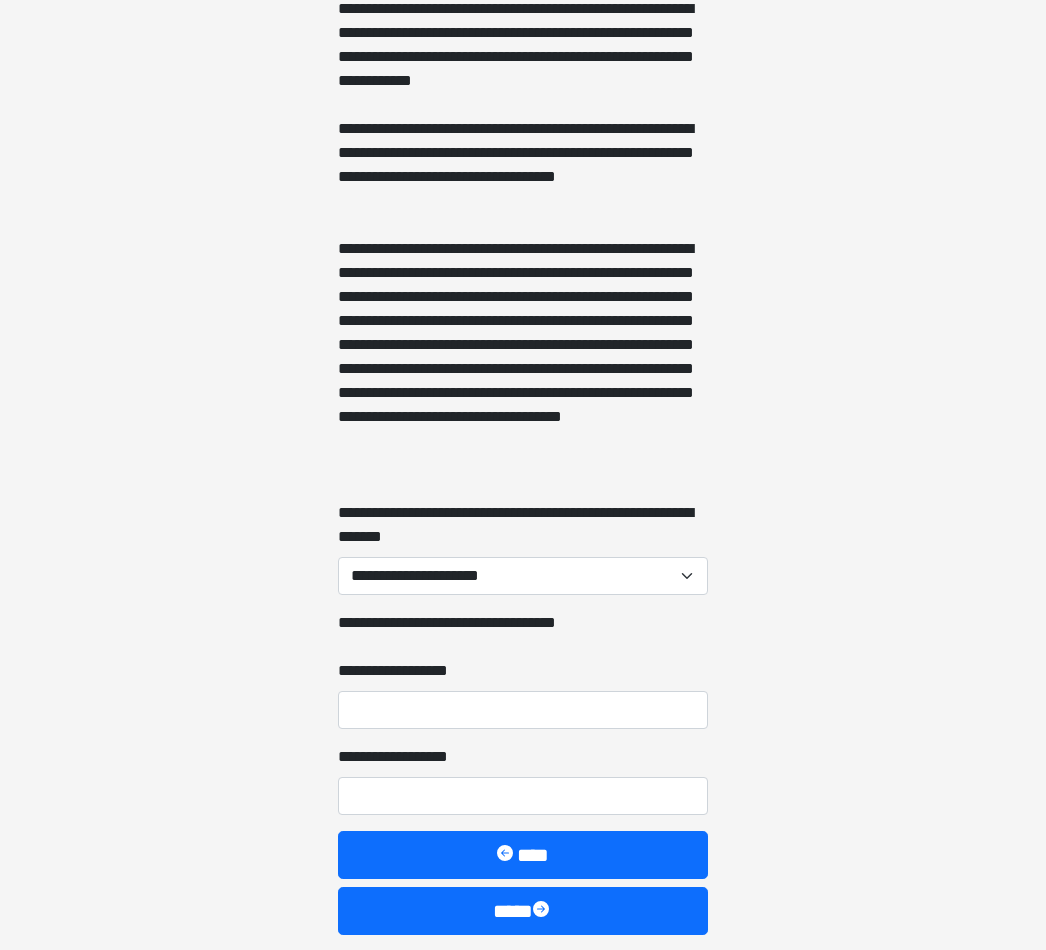 scroll, scrollTop: 1830, scrollLeft: 0, axis: vertical 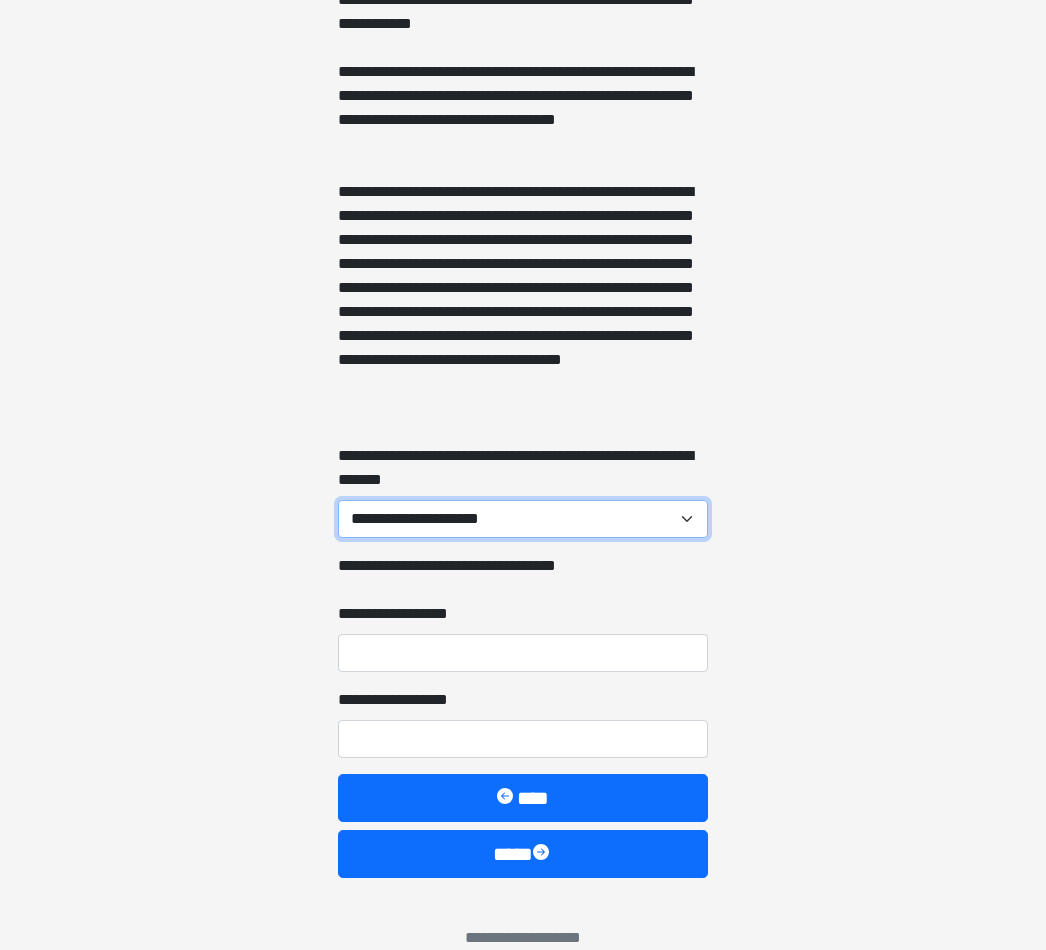 click on "**********" at bounding box center (523, 519) 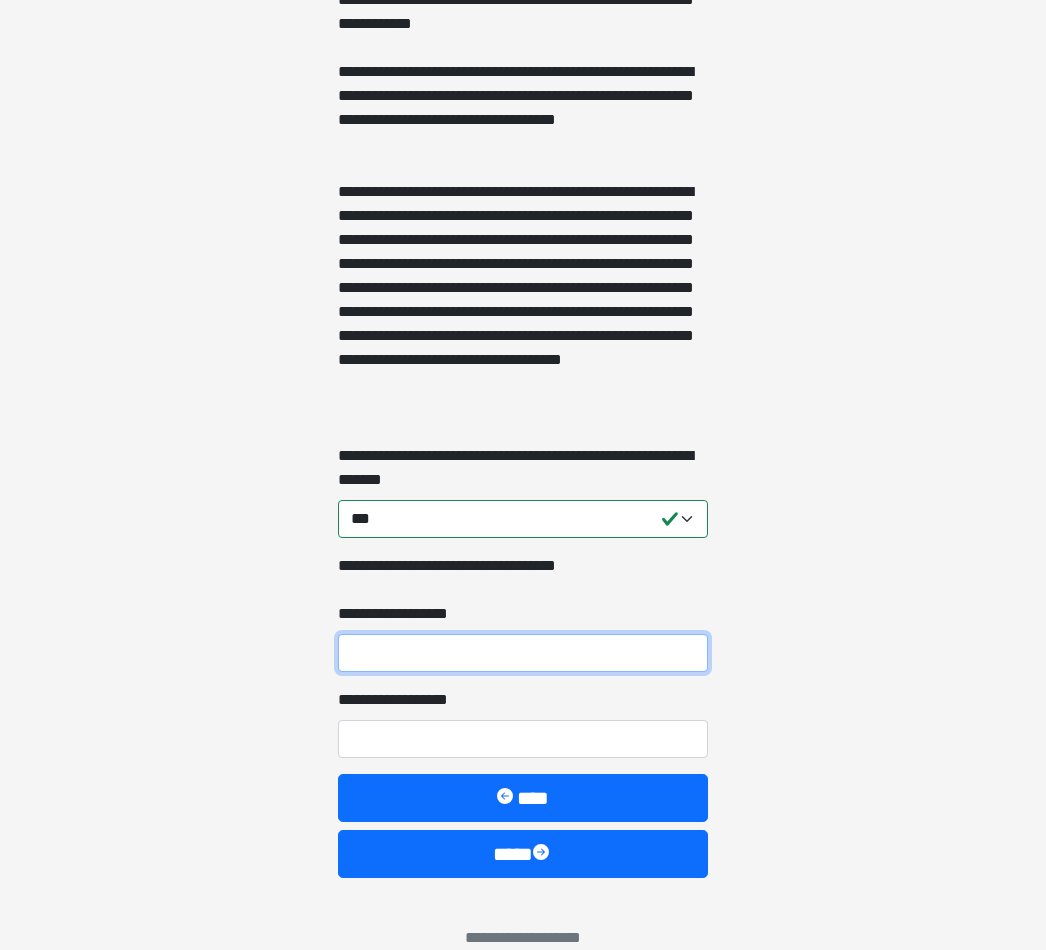 click on "**********" at bounding box center [523, 653] 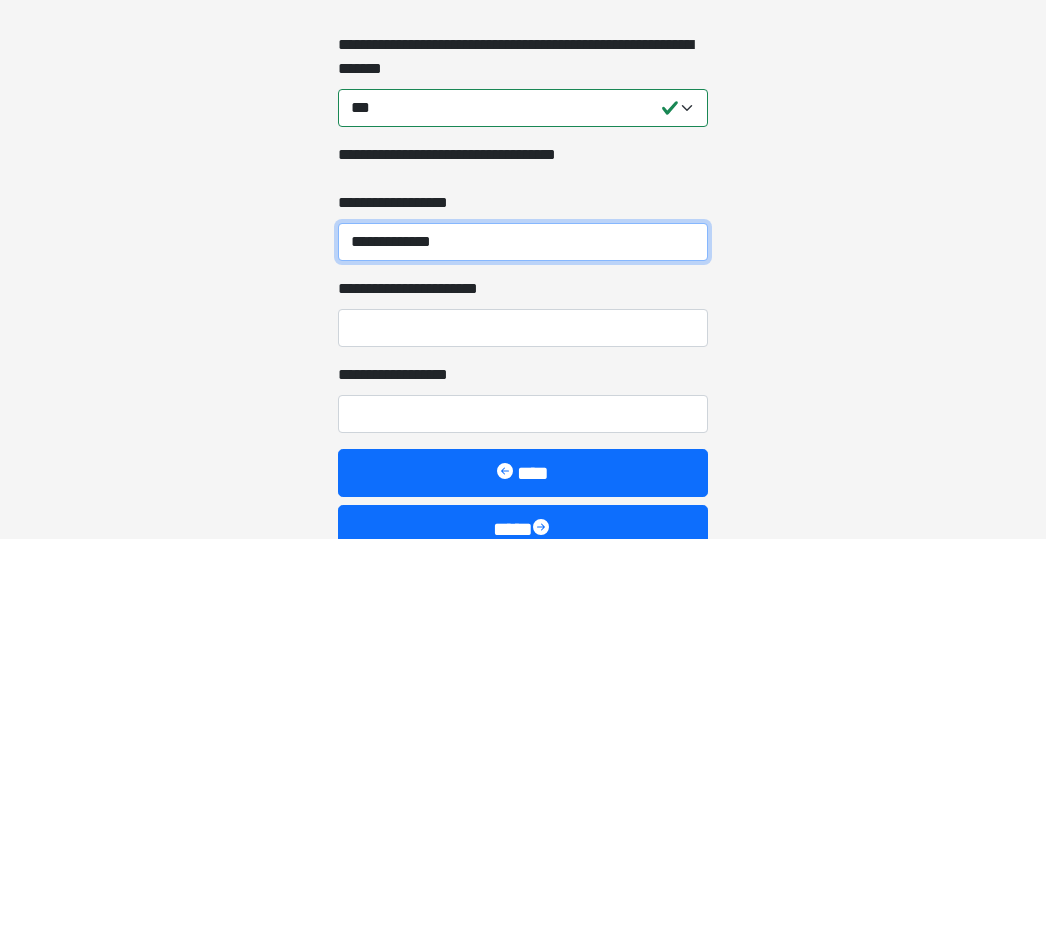 type on "**********" 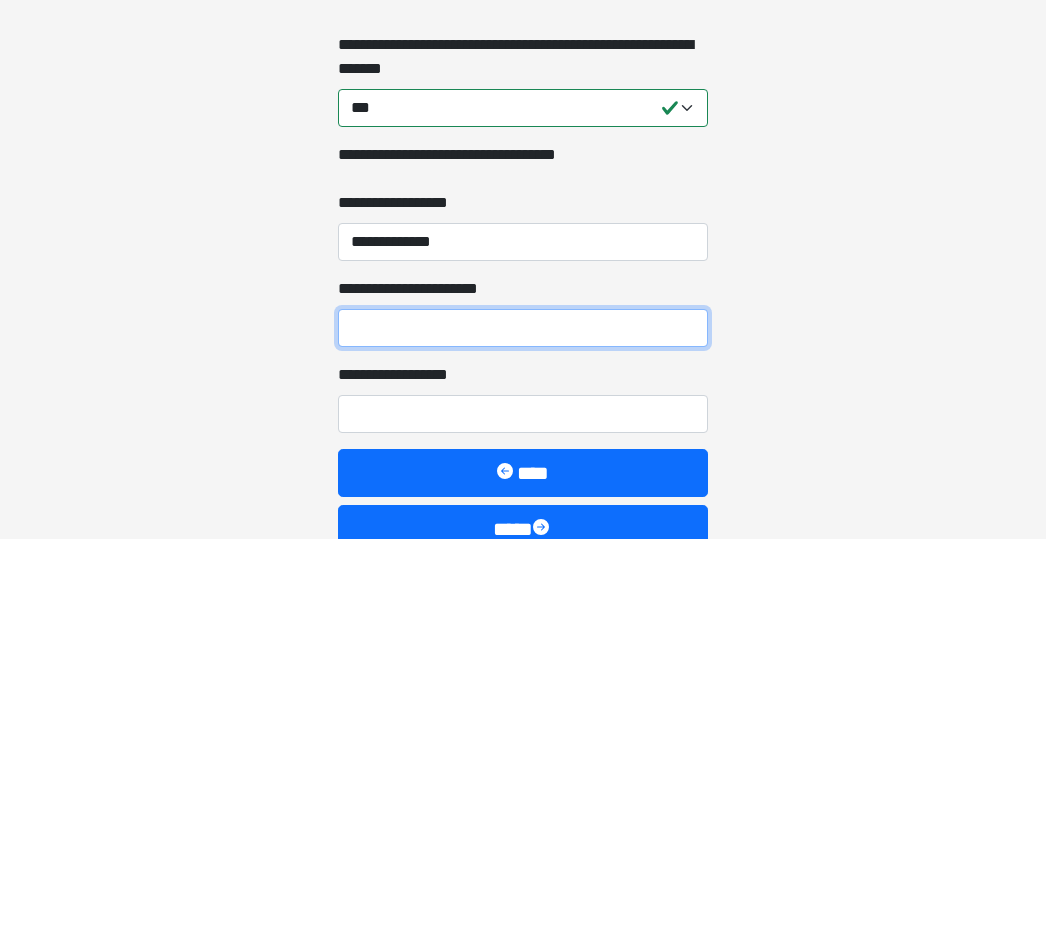 click on "**********" at bounding box center (523, 739) 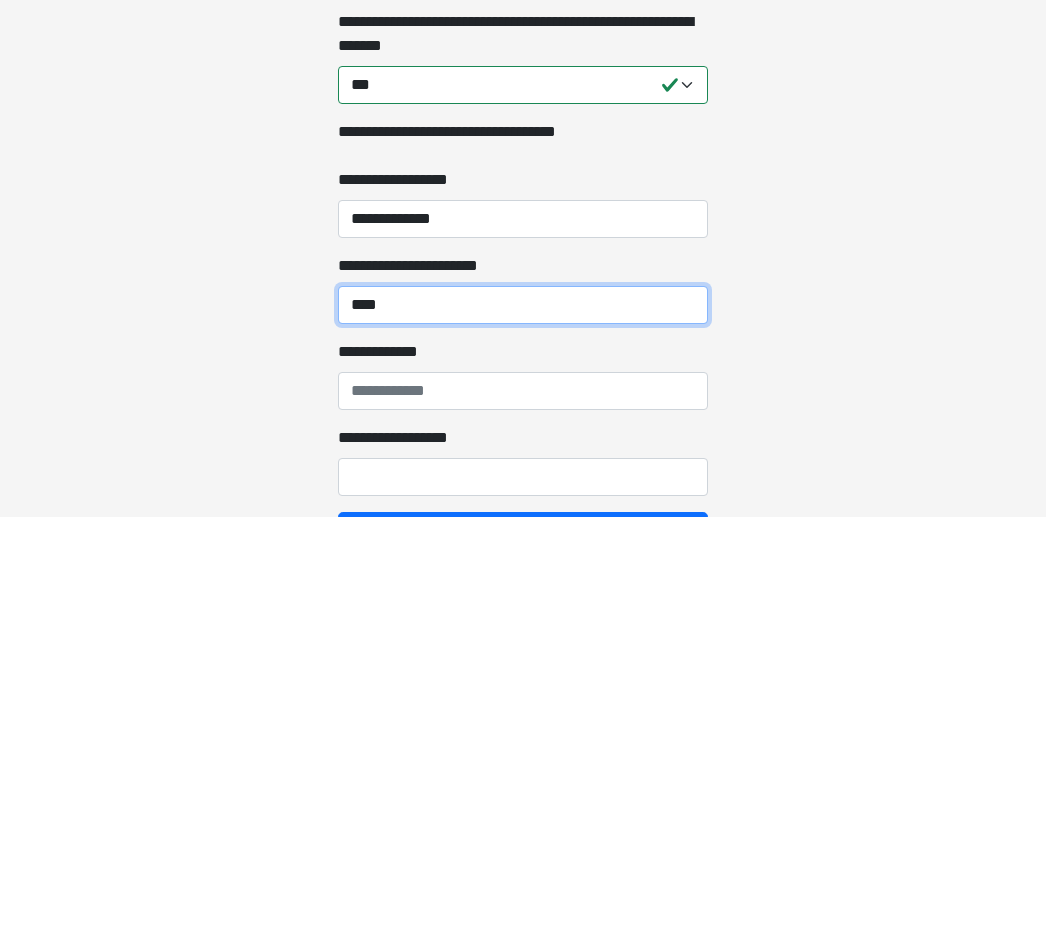 scroll, scrollTop: 1930, scrollLeft: 0, axis: vertical 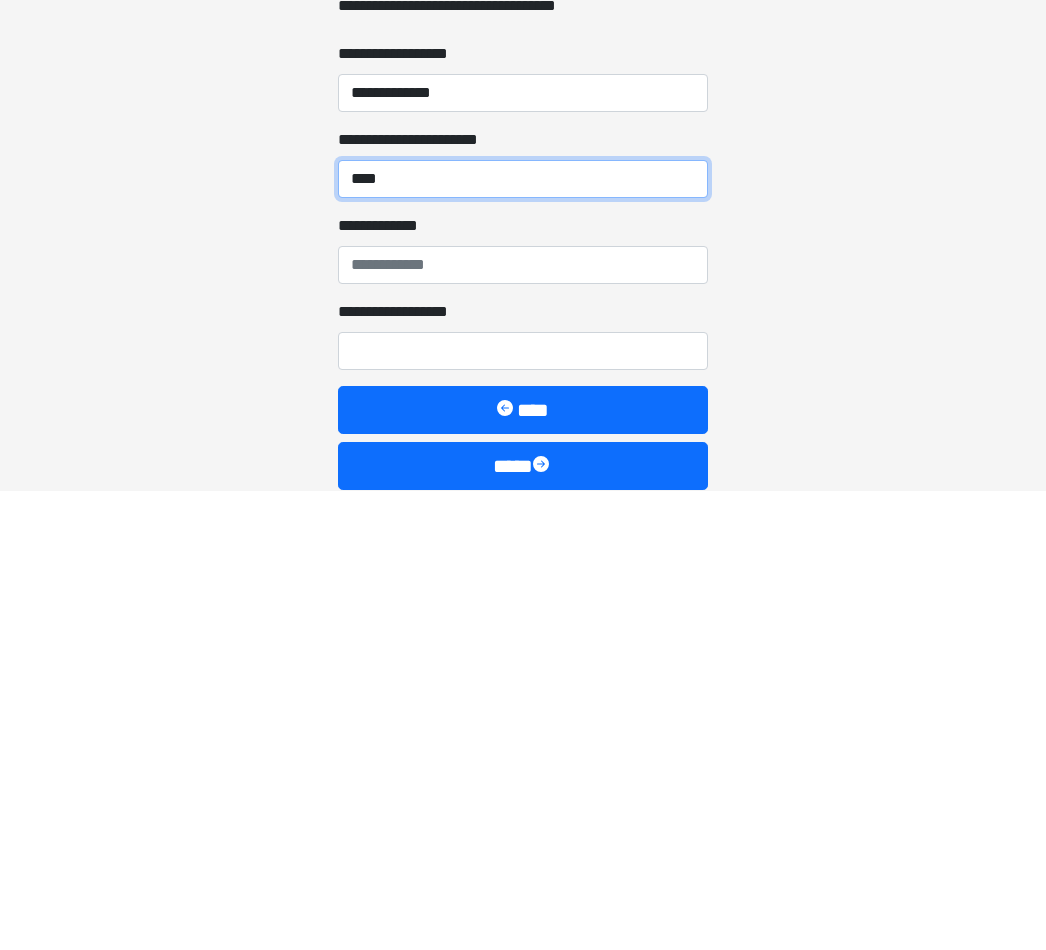 type on "****" 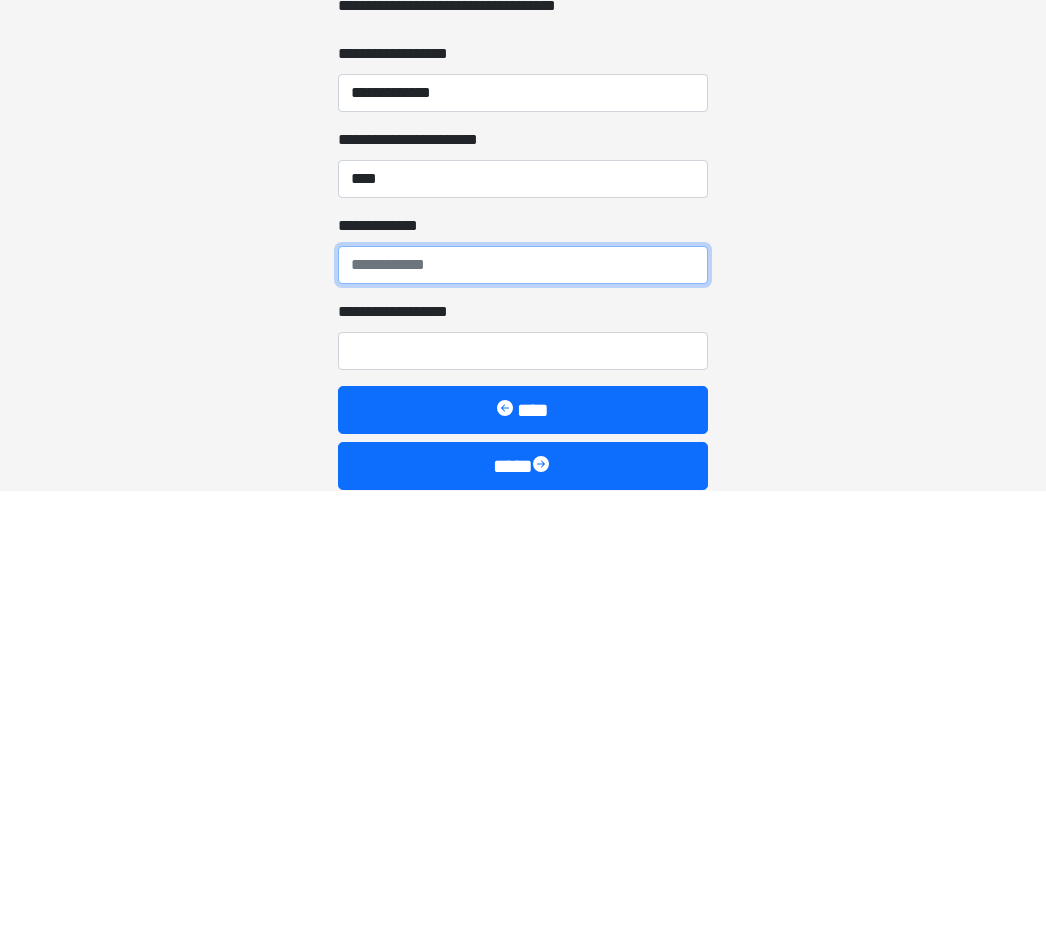 click on "**********" at bounding box center [523, 725] 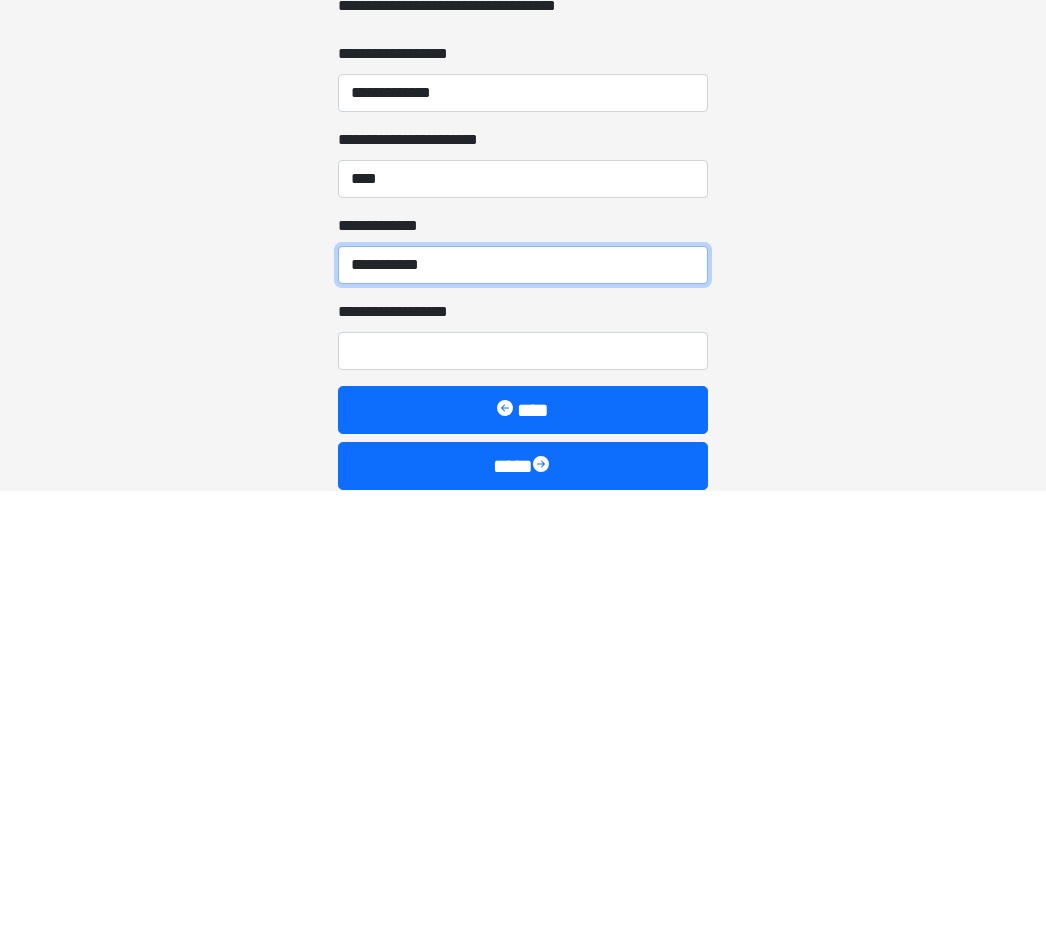 type on "**********" 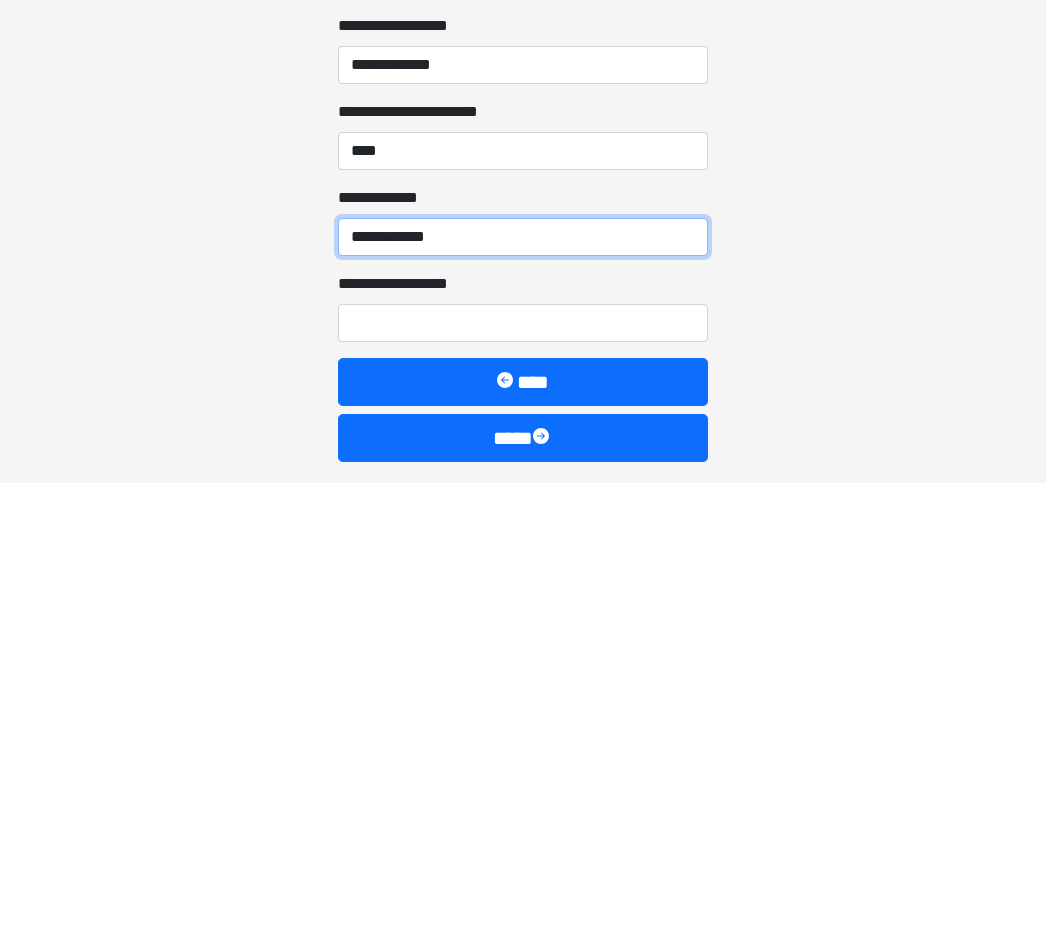 scroll, scrollTop: 2033, scrollLeft: 0, axis: vertical 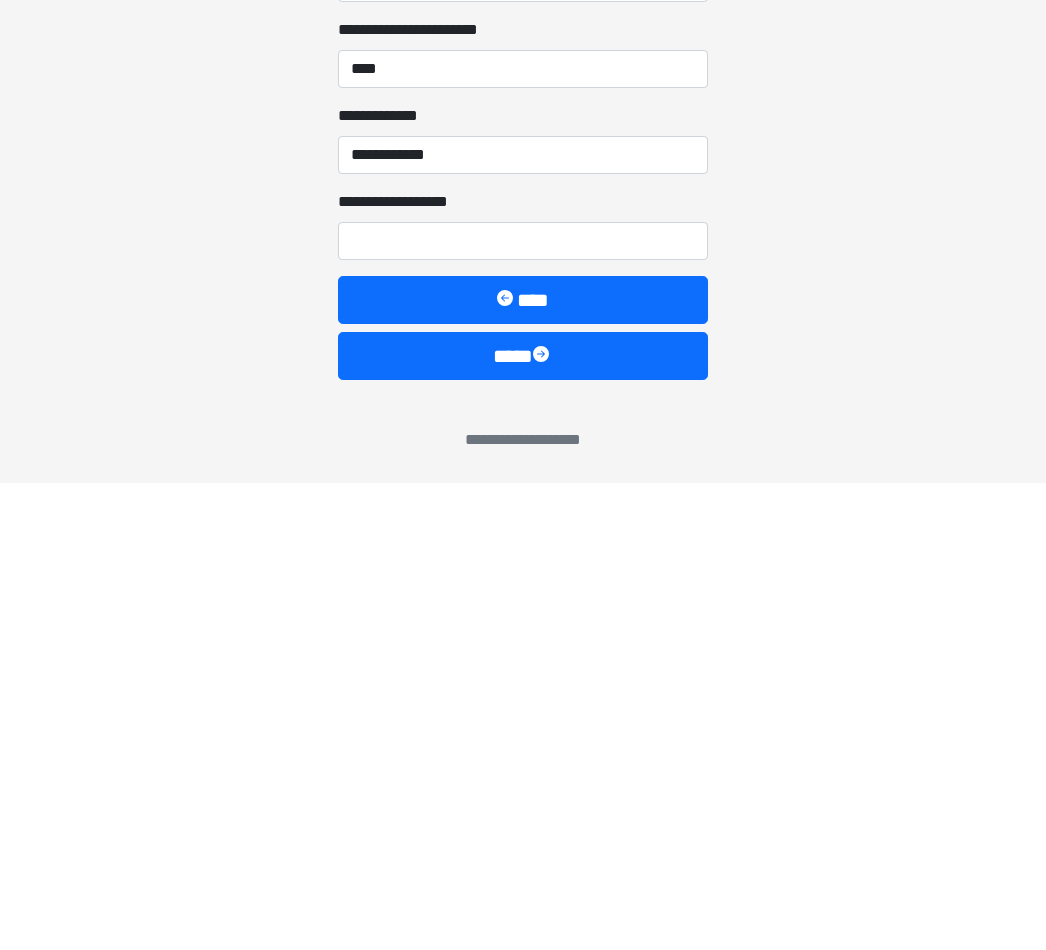 click on "****" at bounding box center (523, 823) 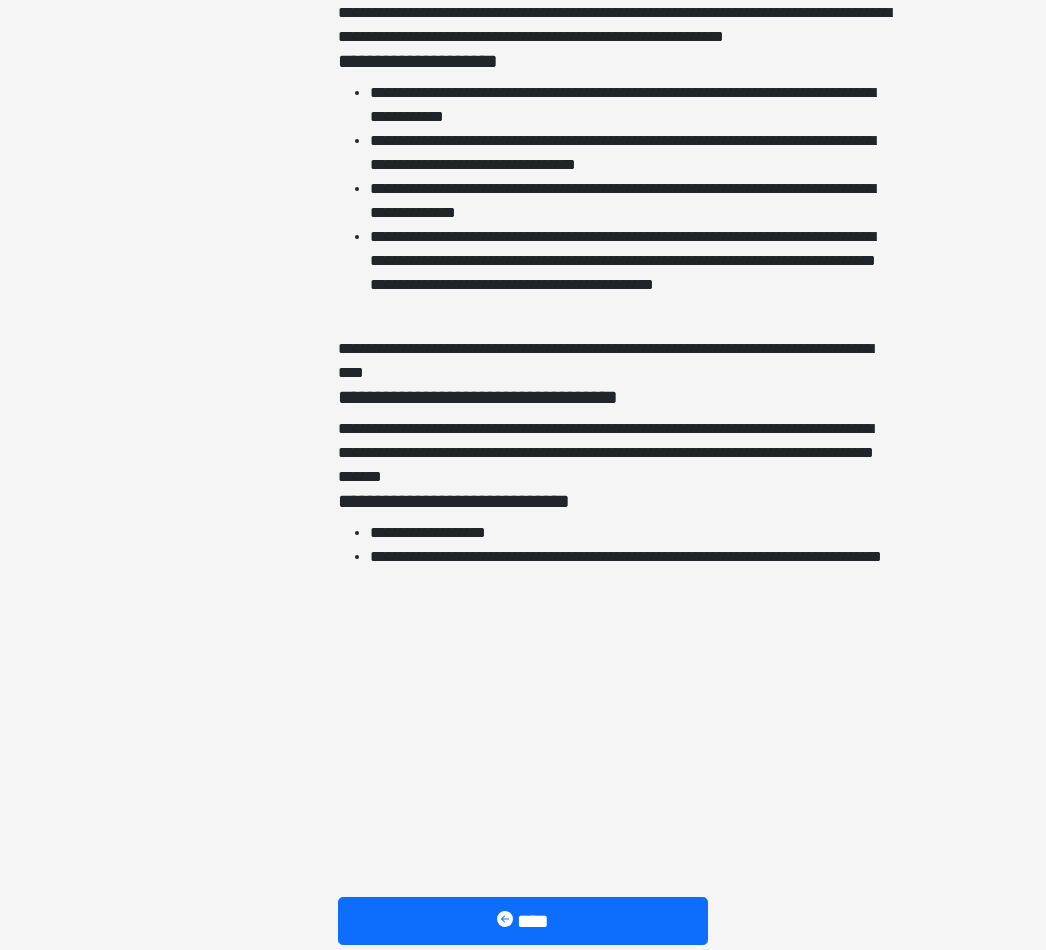 scroll, scrollTop: 4304, scrollLeft: 0, axis: vertical 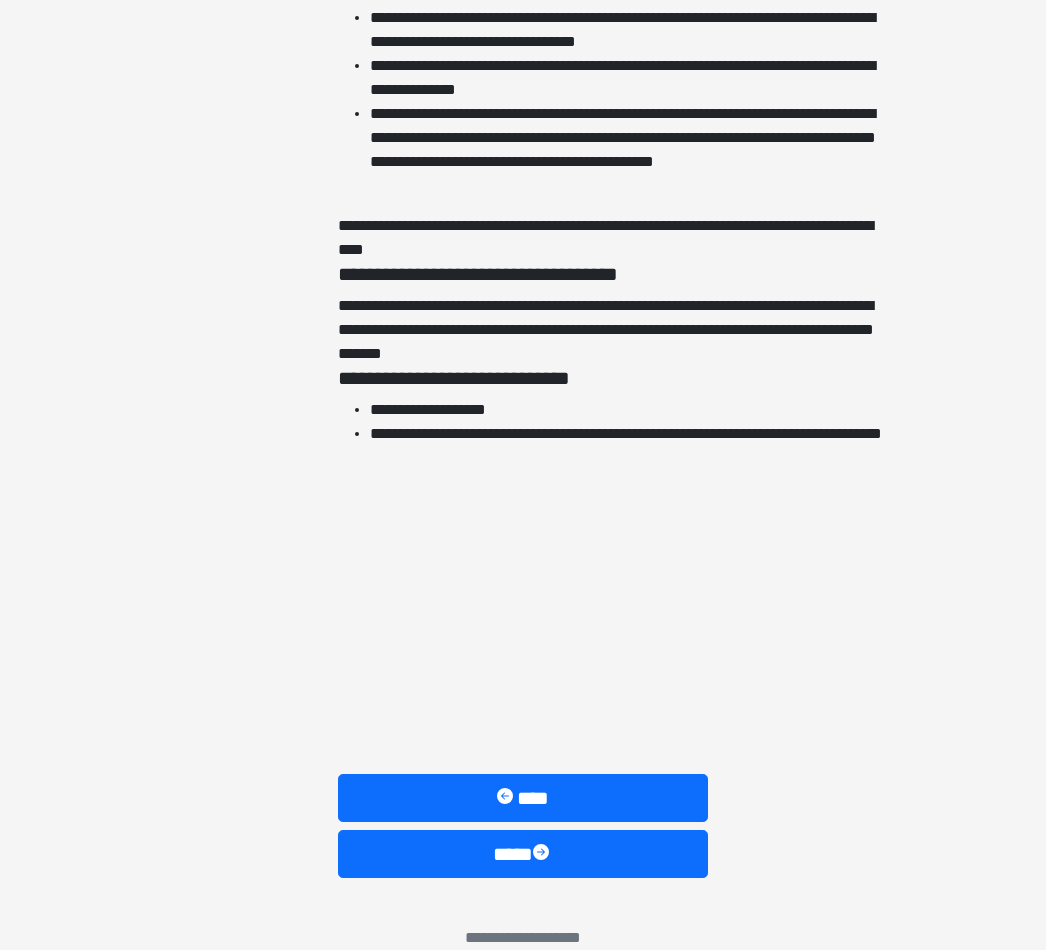 click on "****" at bounding box center (523, 854) 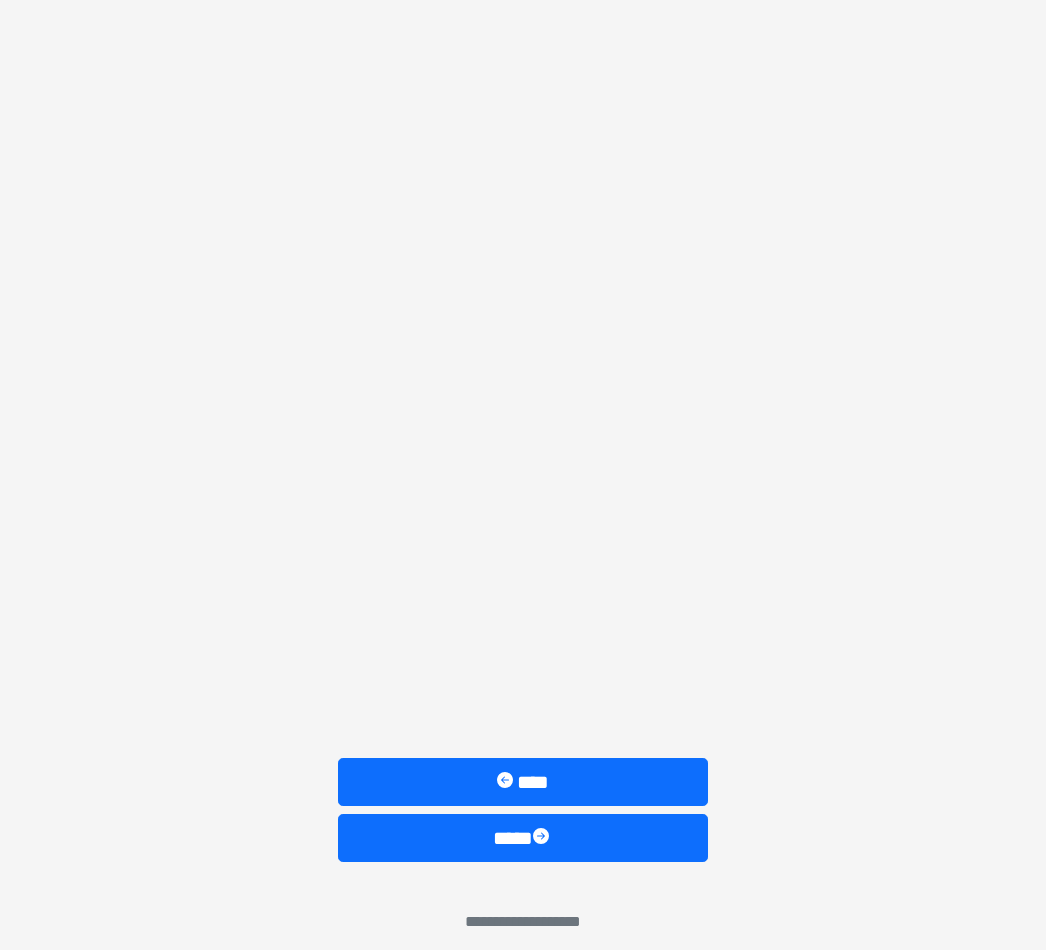 scroll, scrollTop: 1380, scrollLeft: 0, axis: vertical 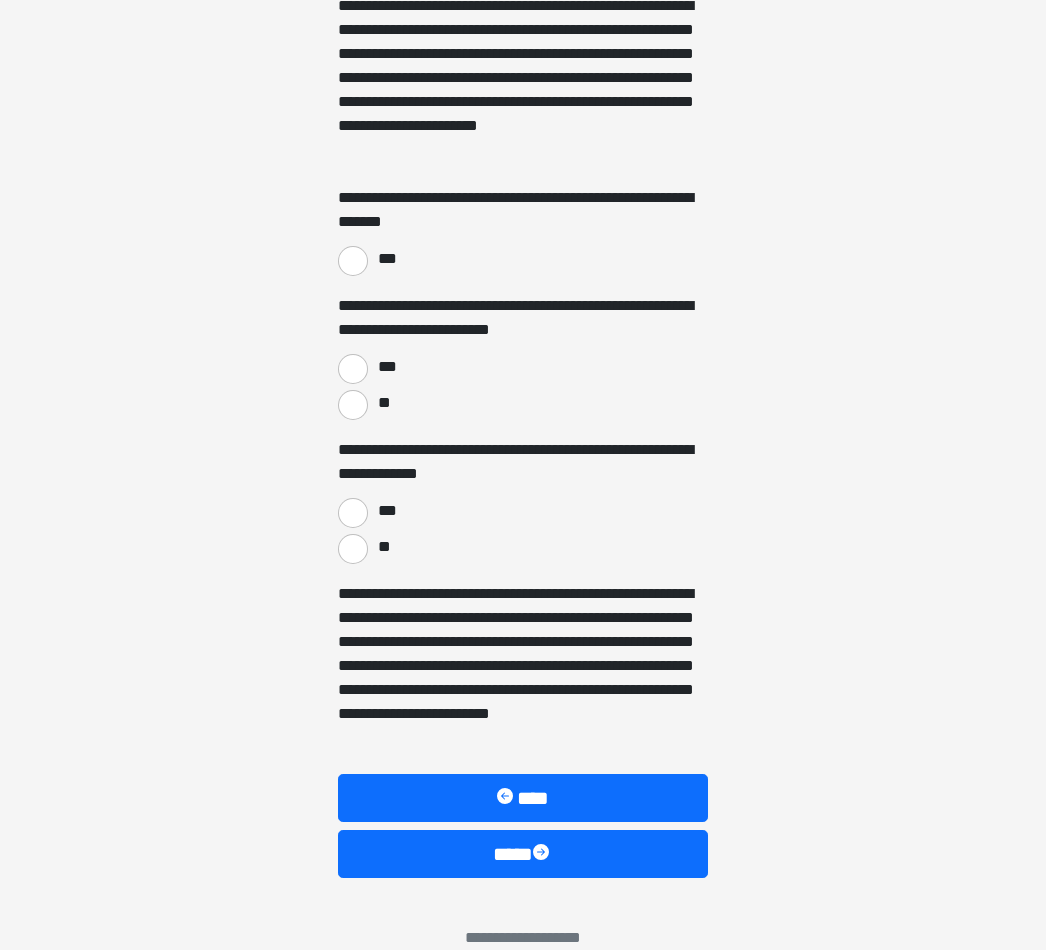 click on "***" at bounding box center [353, 261] 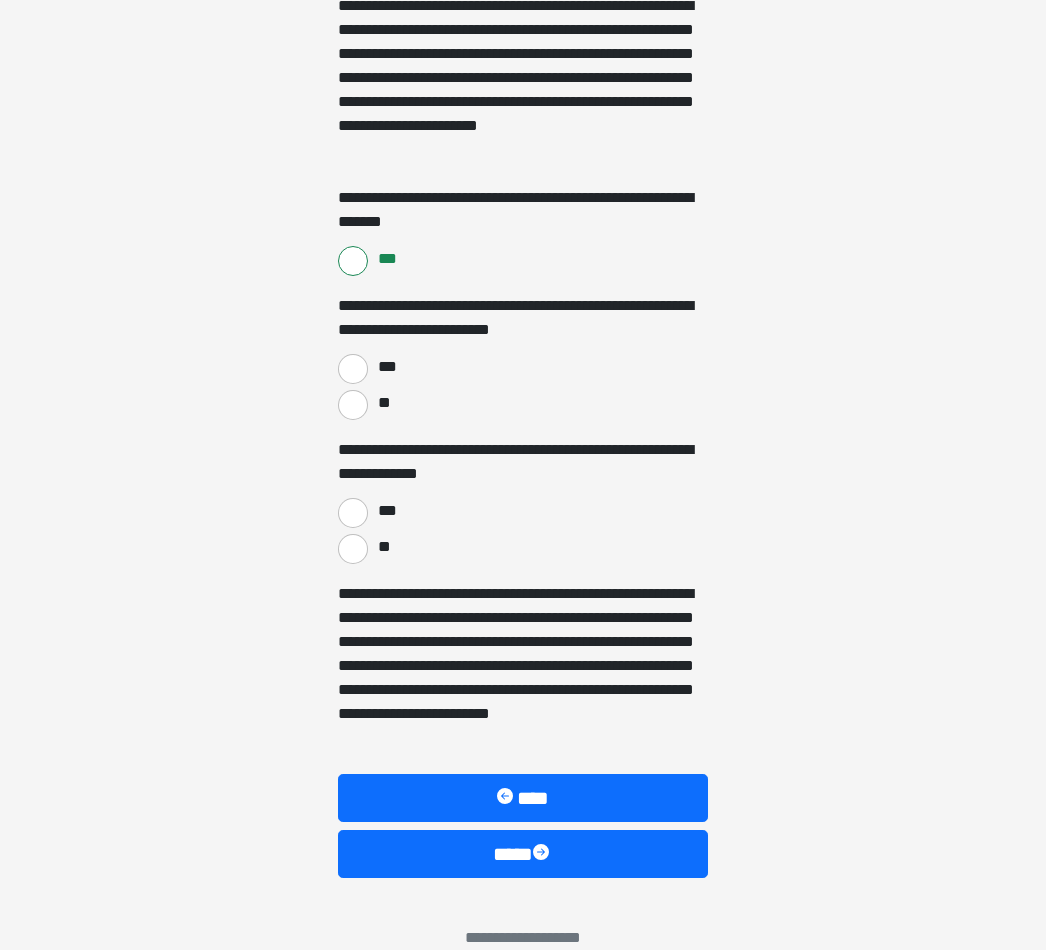 click on "***" at bounding box center [353, 369] 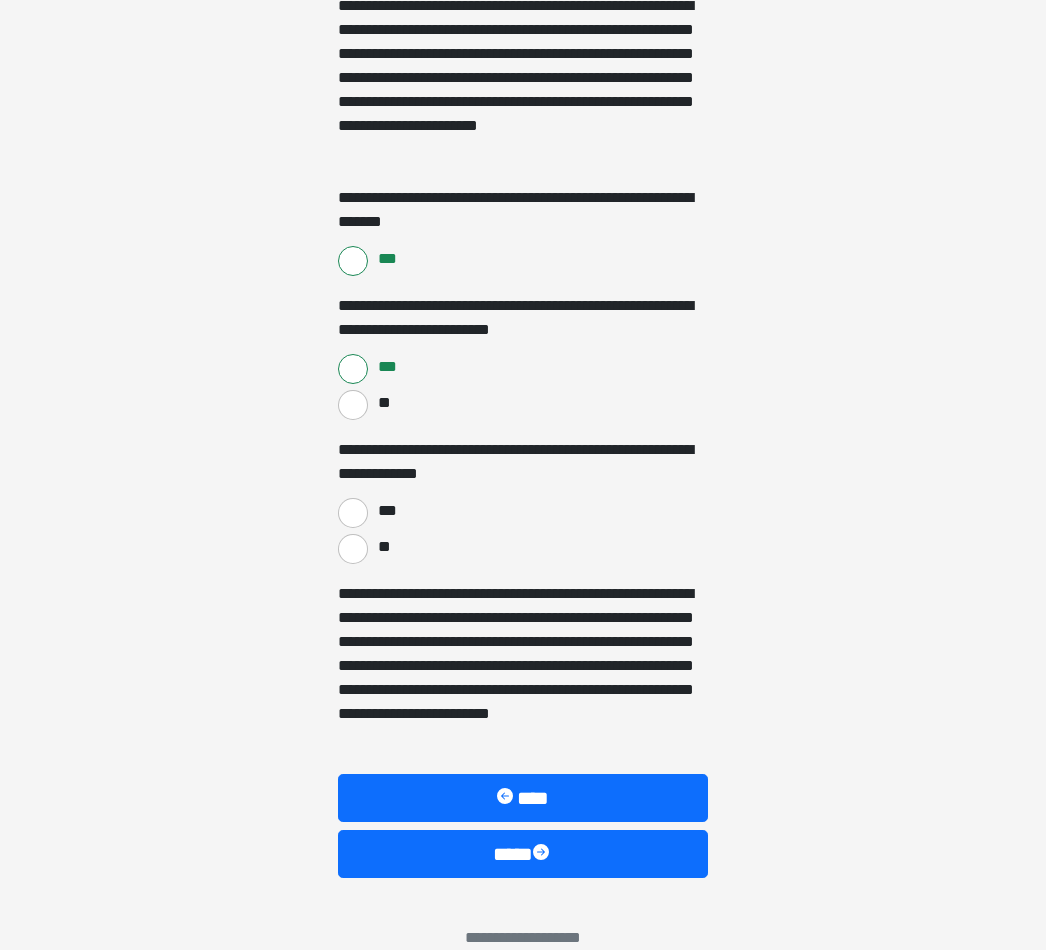 click on "**" at bounding box center (353, 549) 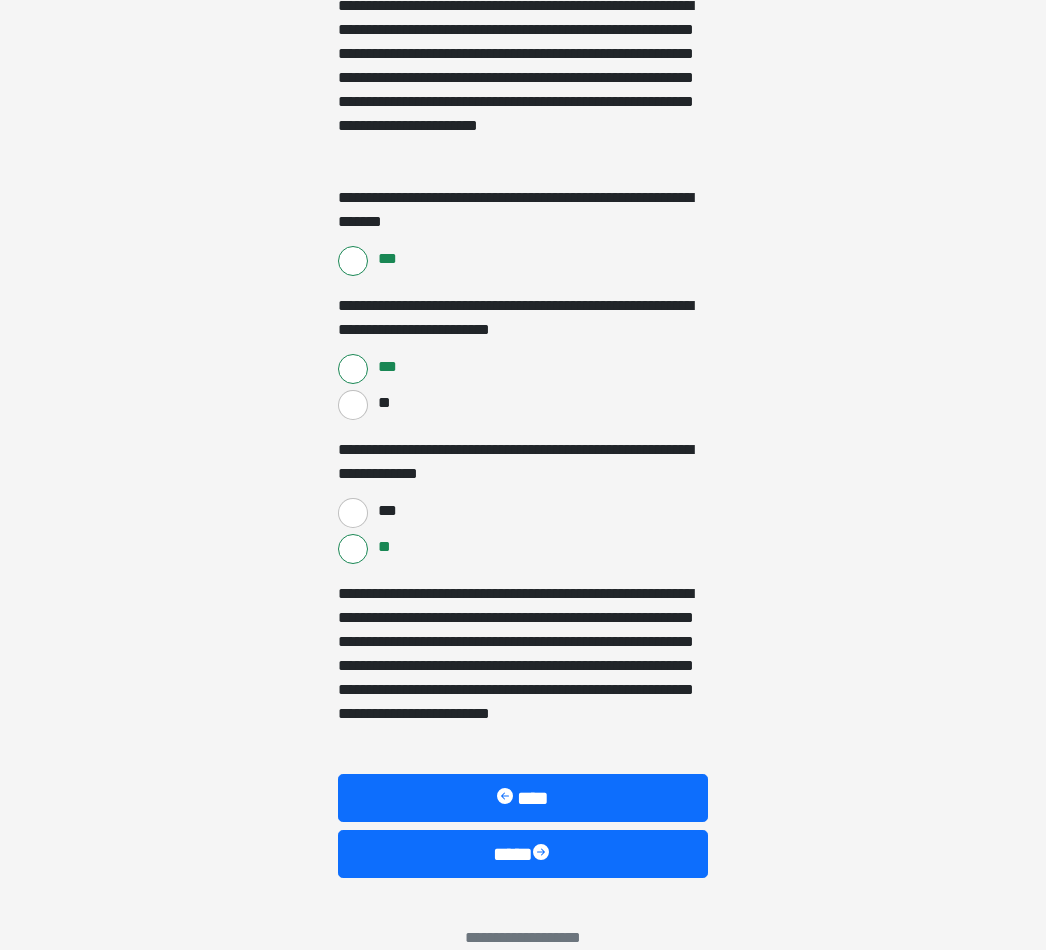 click on "****" at bounding box center (523, 854) 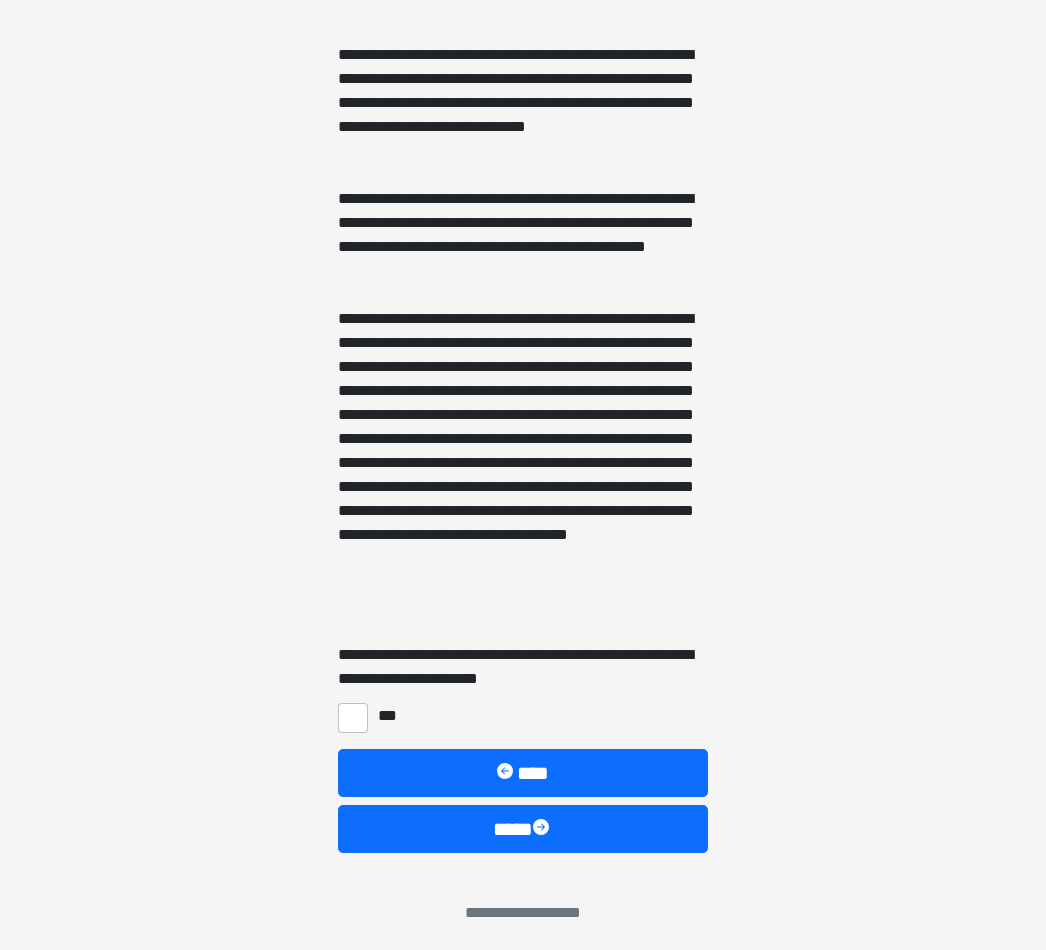 scroll, scrollTop: 611, scrollLeft: 0, axis: vertical 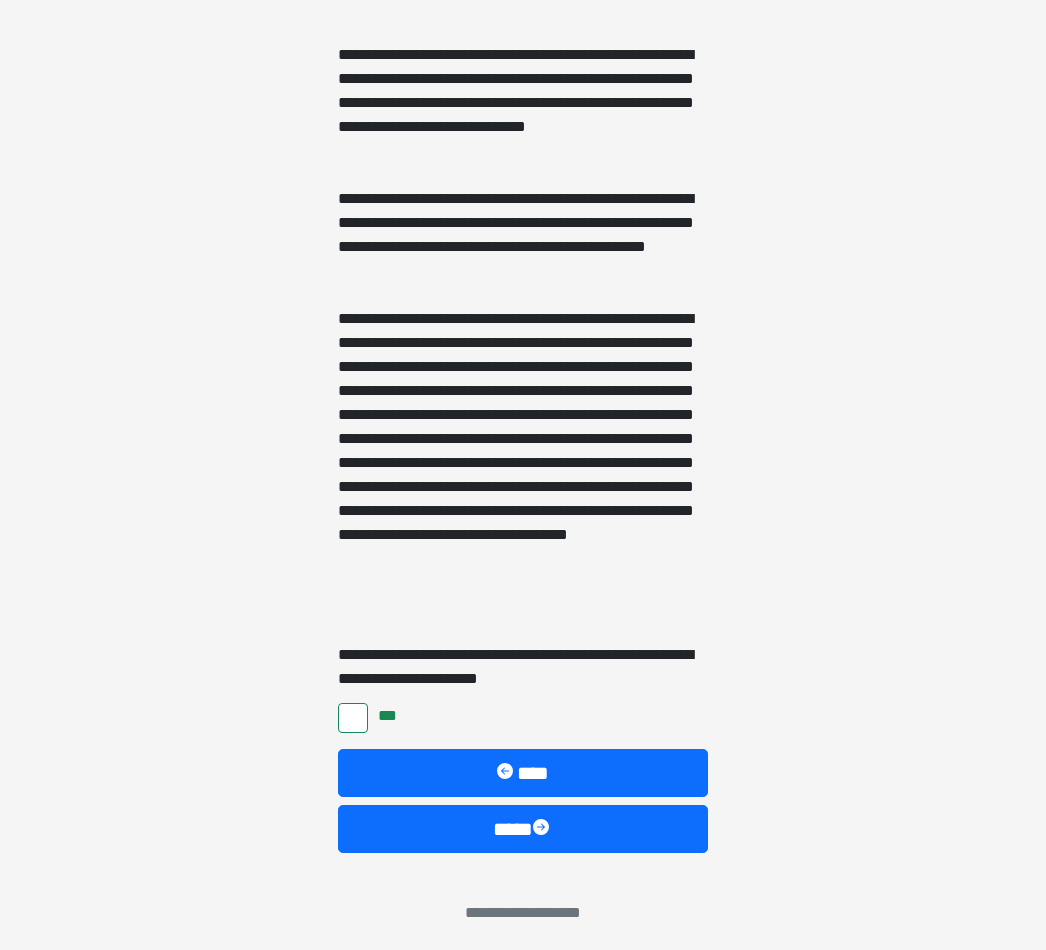 click on "****" at bounding box center (523, 829) 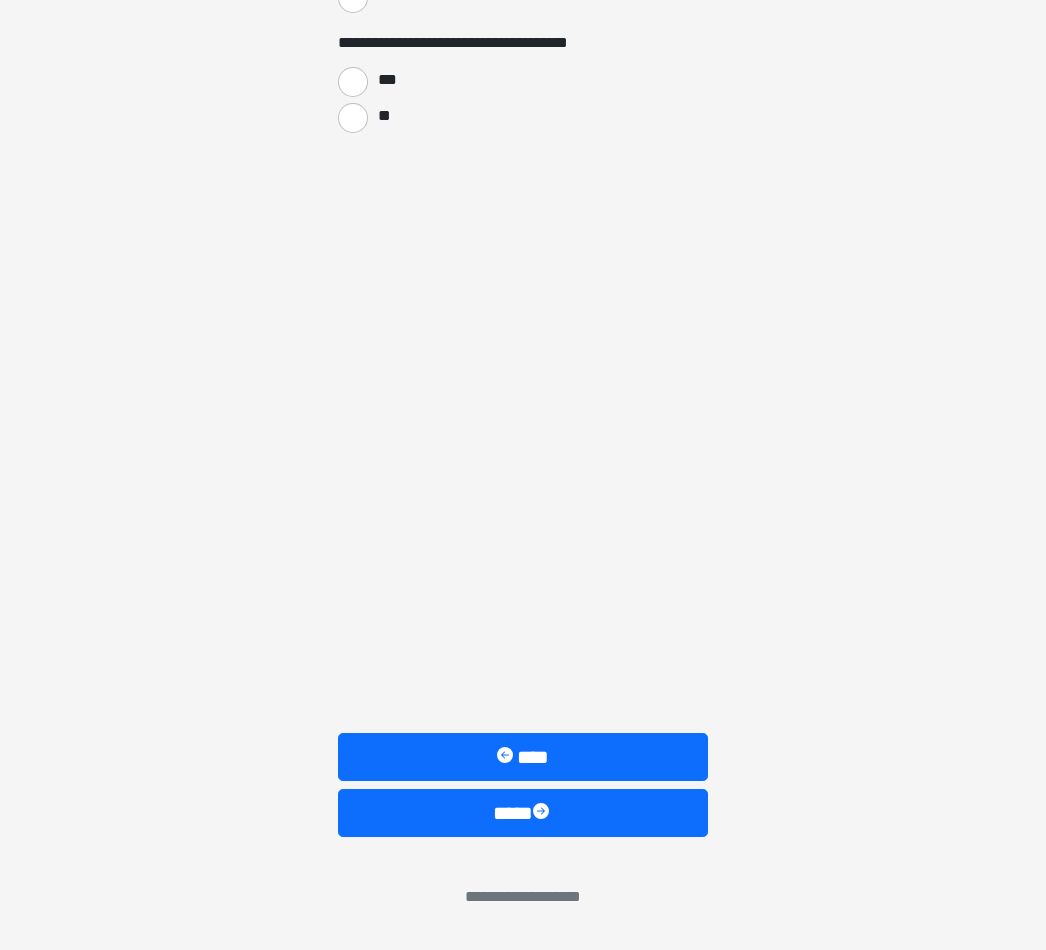 scroll, scrollTop: 19, scrollLeft: 0, axis: vertical 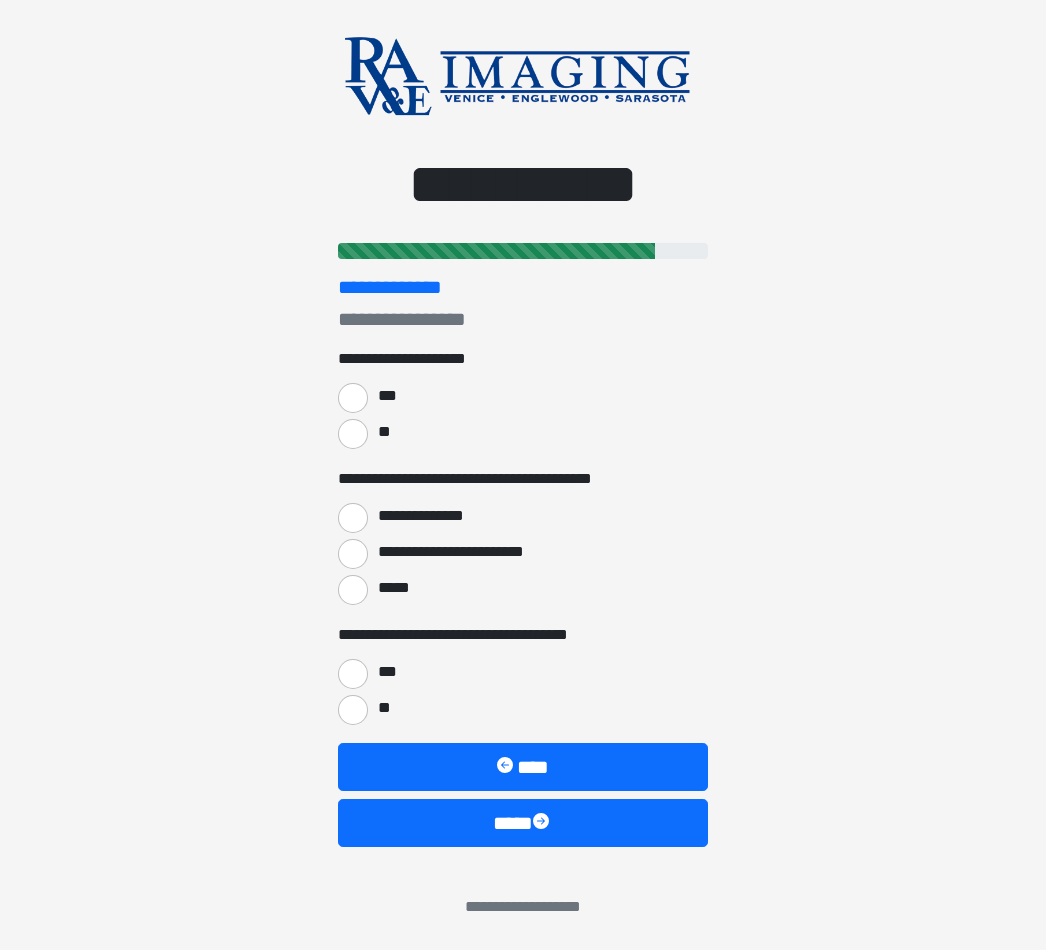 click on "***" at bounding box center (353, 398) 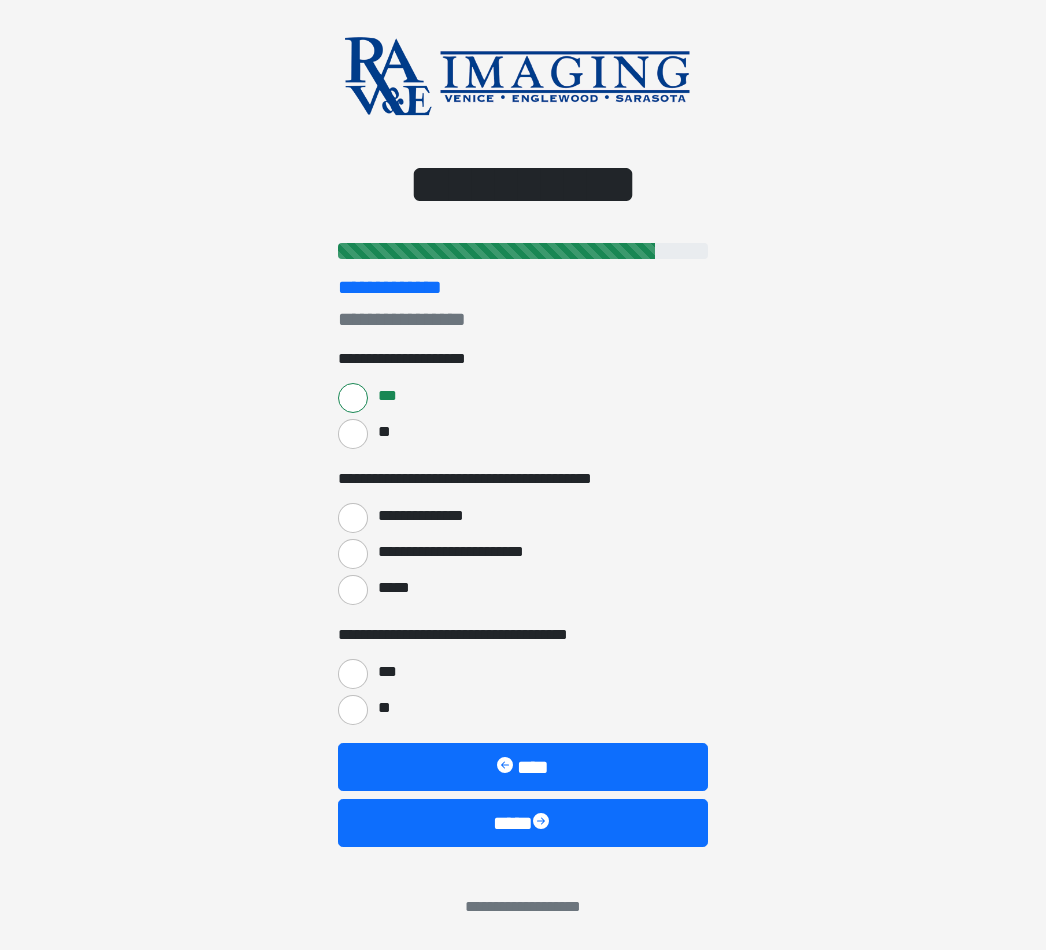 click on "**********" at bounding box center (353, 554) 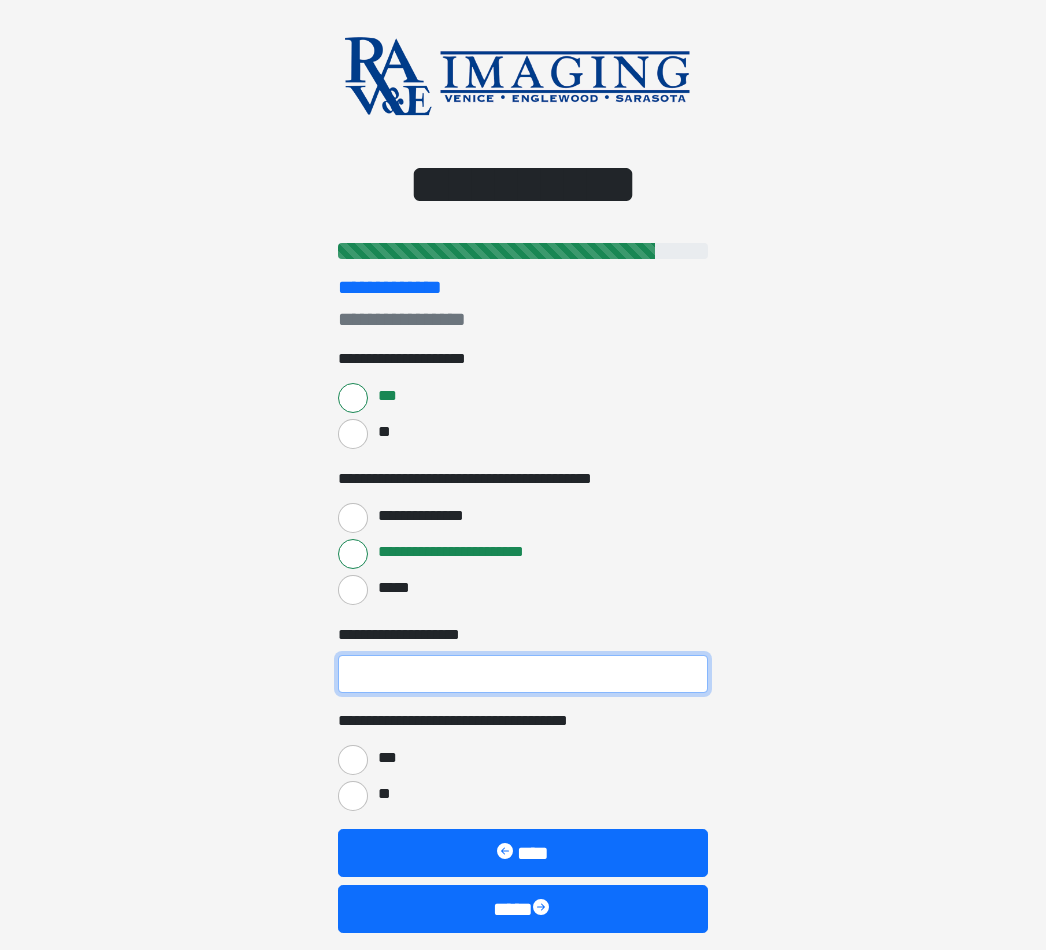 click on "**********" at bounding box center (523, 674) 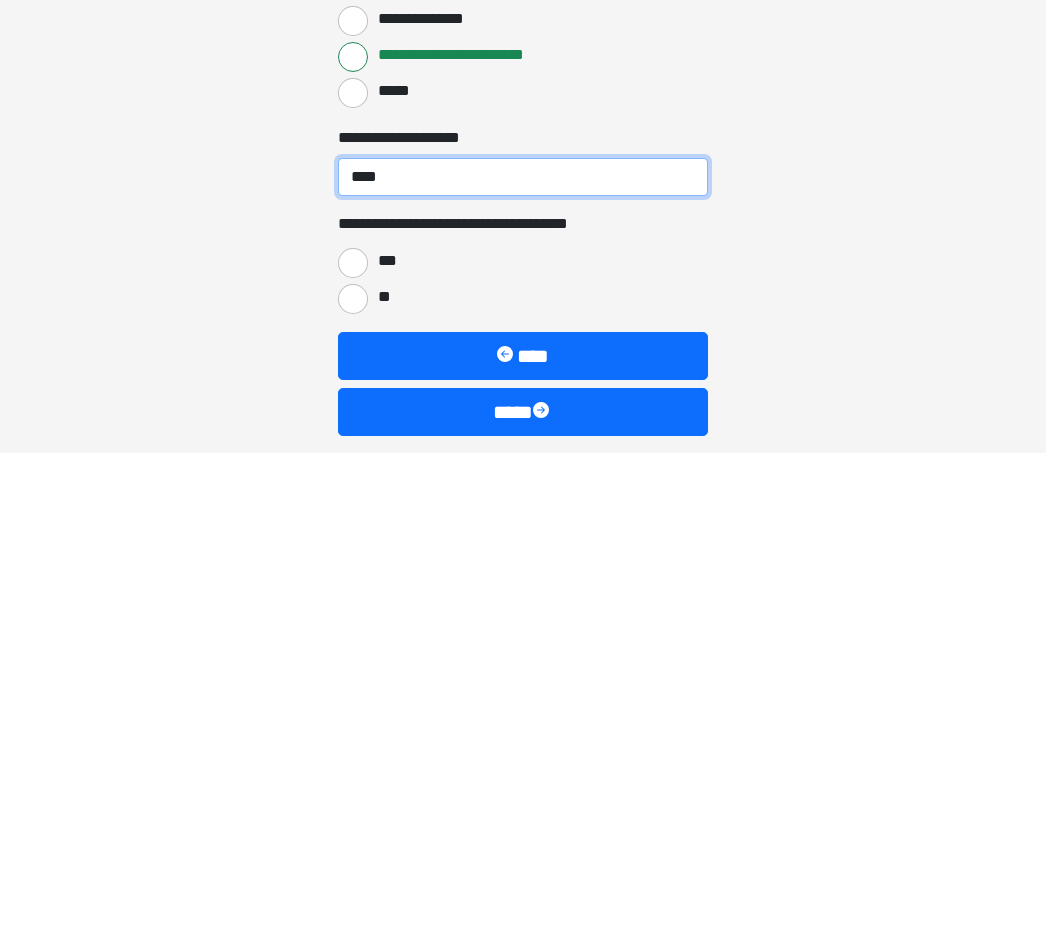 scroll, scrollTop: 36, scrollLeft: 0, axis: vertical 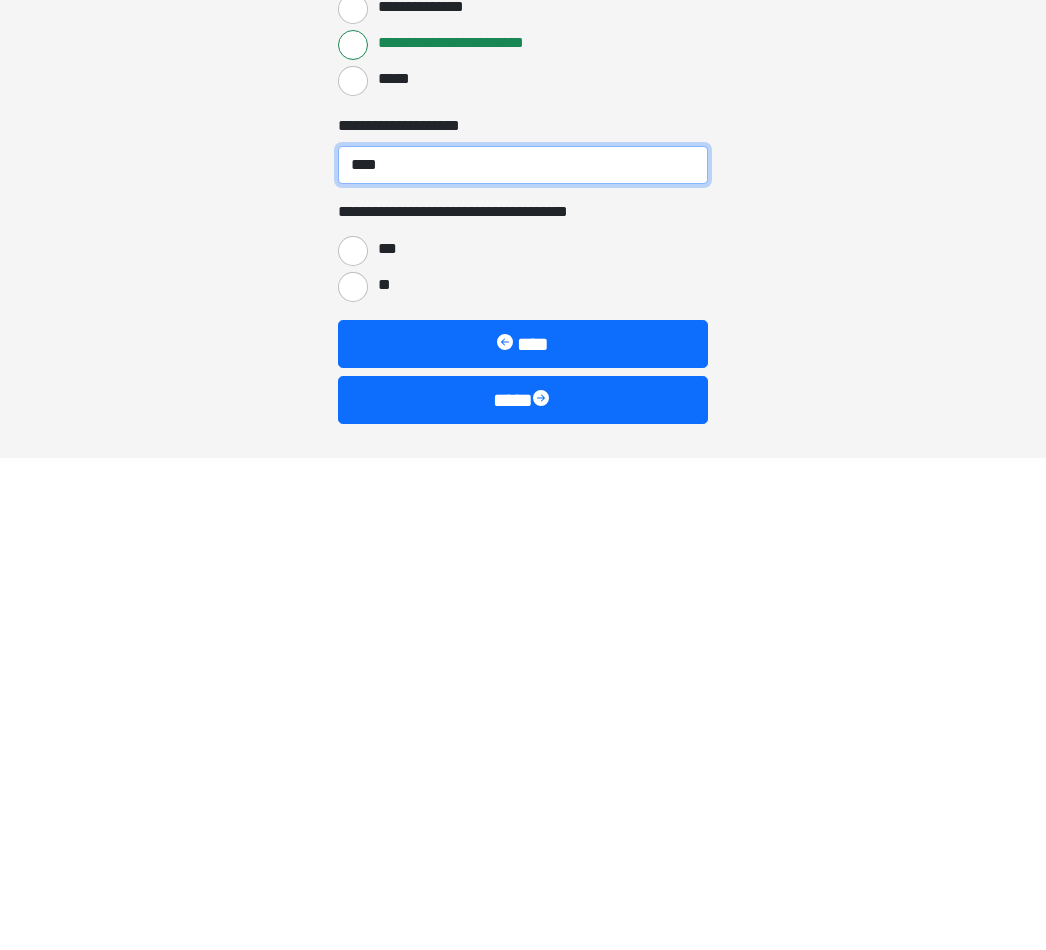 type on "****" 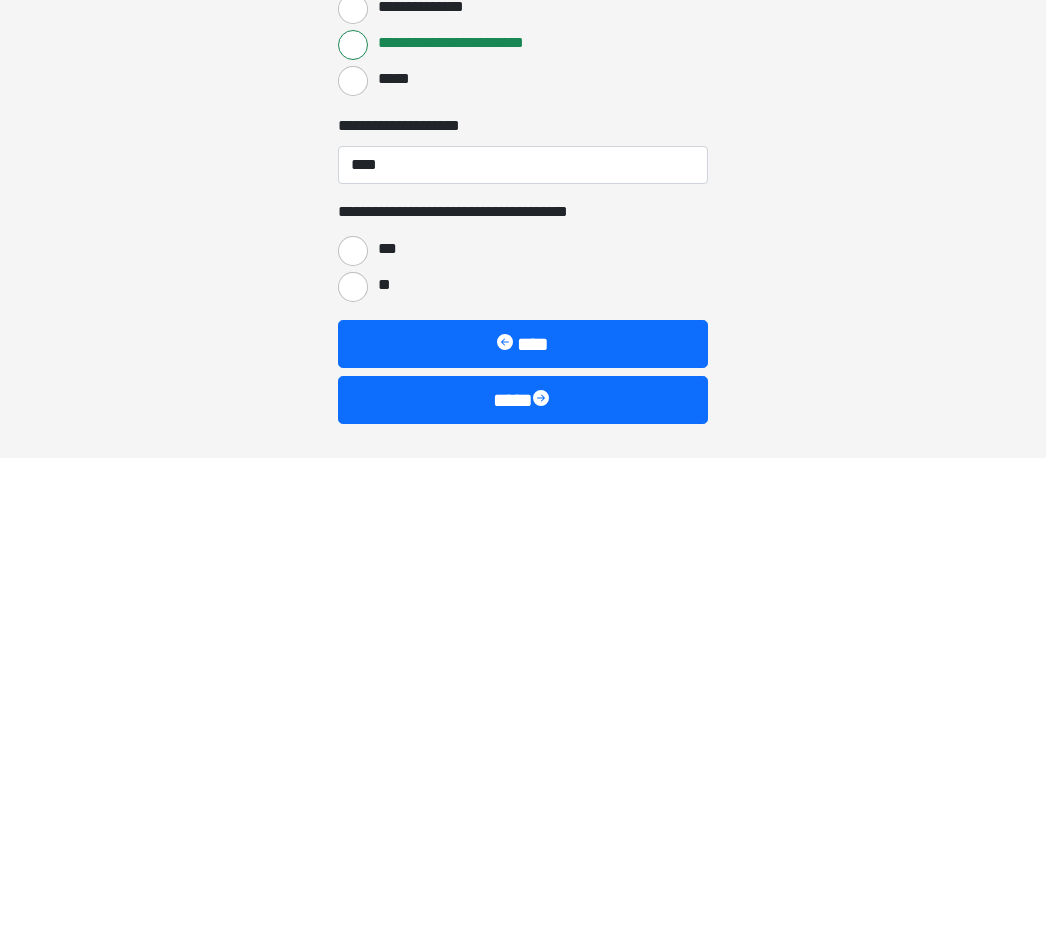 click on "***" at bounding box center (353, 743) 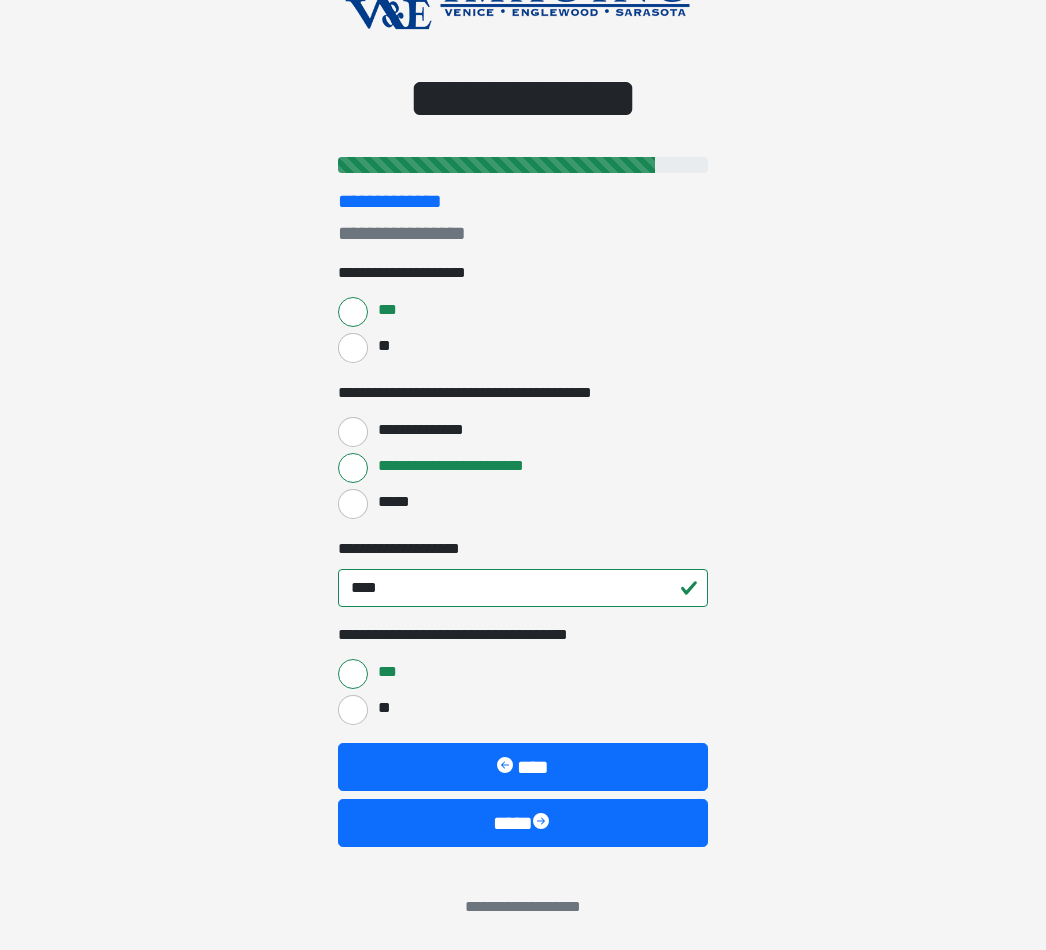 click on "****" at bounding box center (523, 823) 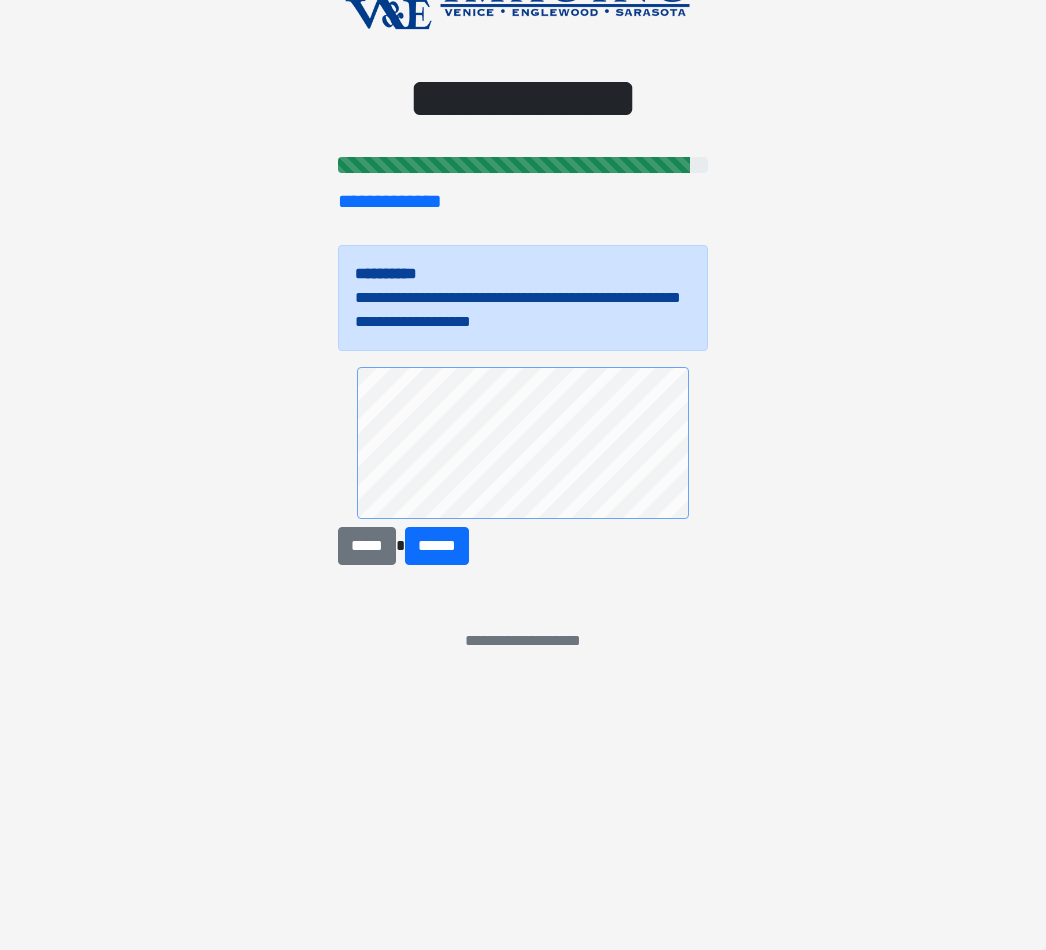 scroll, scrollTop: 0, scrollLeft: 0, axis: both 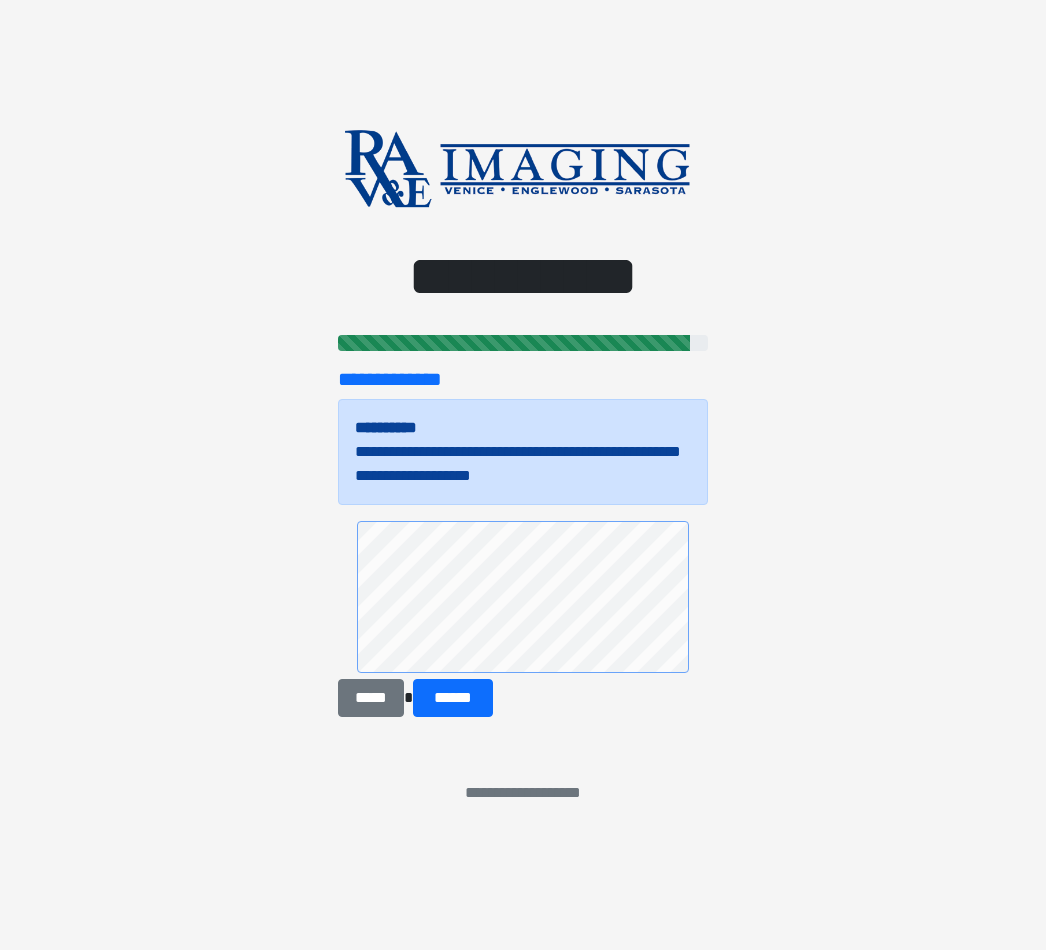 click on "******" at bounding box center [453, 698] 